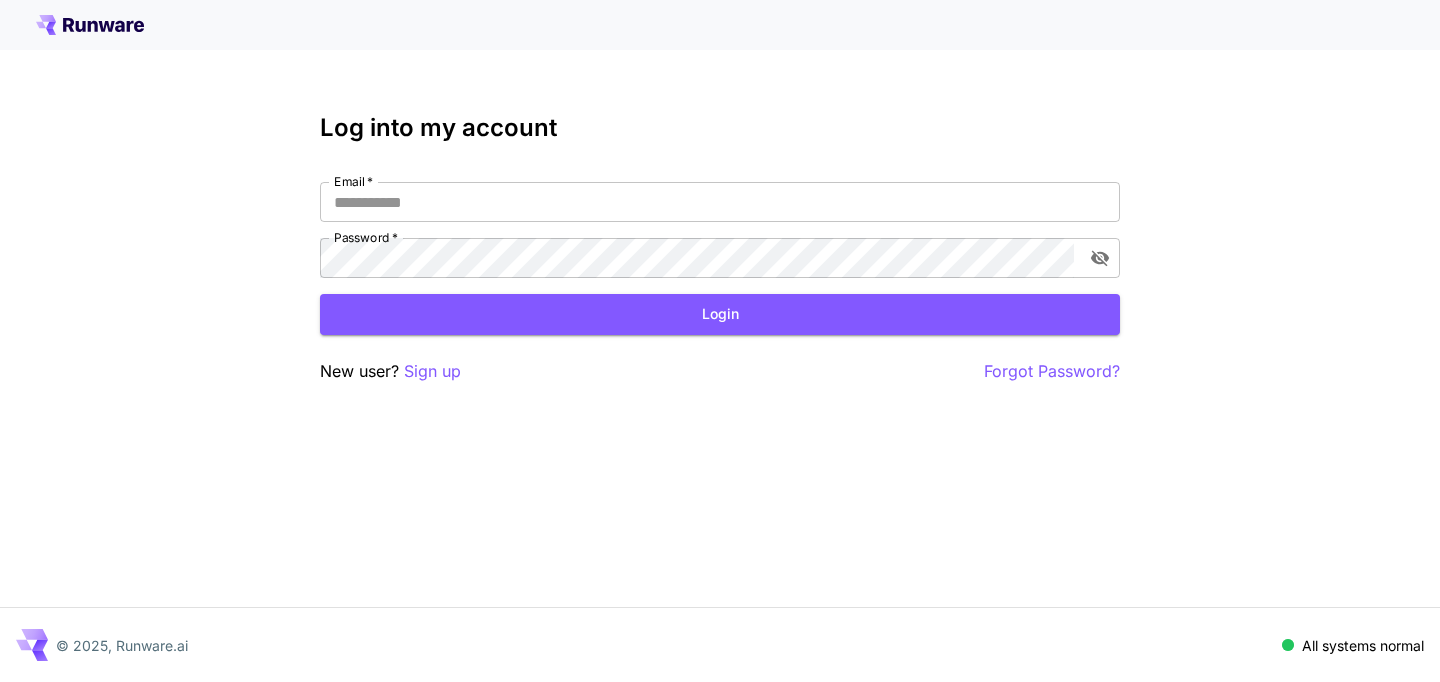 scroll, scrollTop: 0, scrollLeft: 0, axis: both 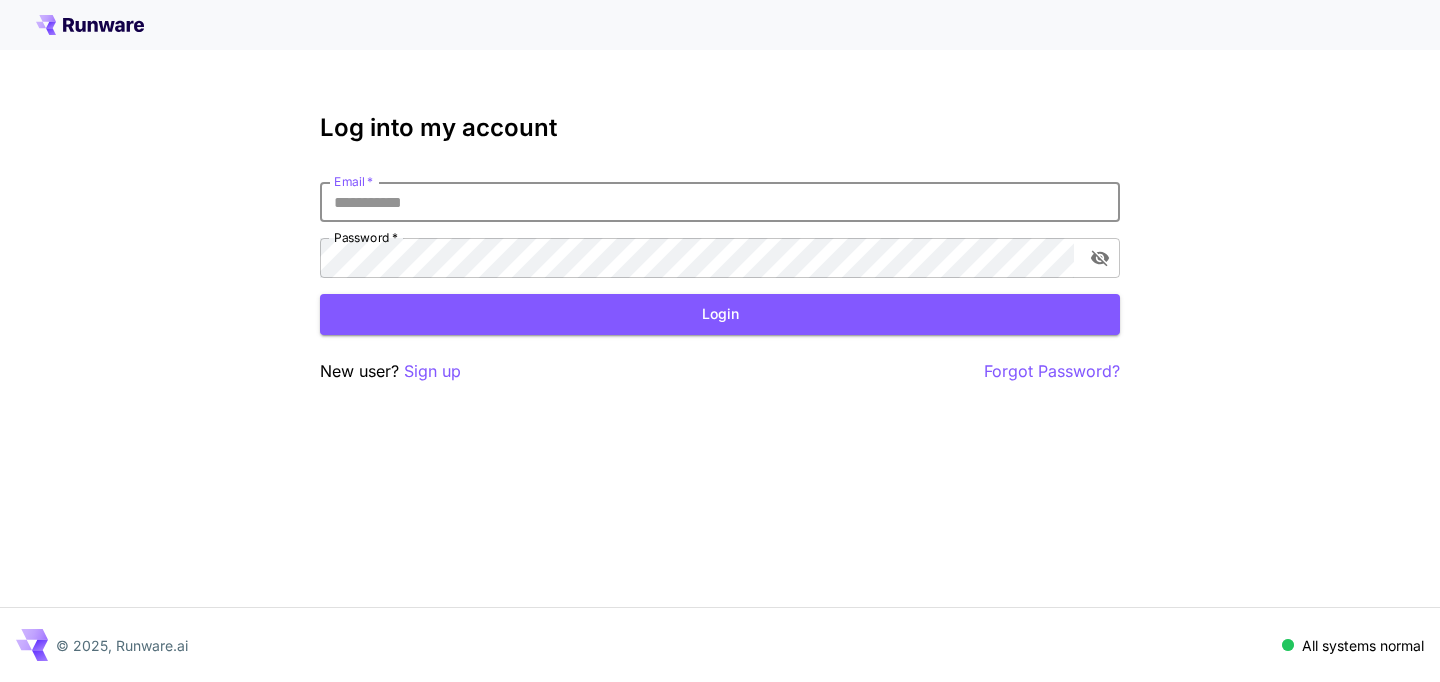 click on "Email   *" at bounding box center (720, 202) 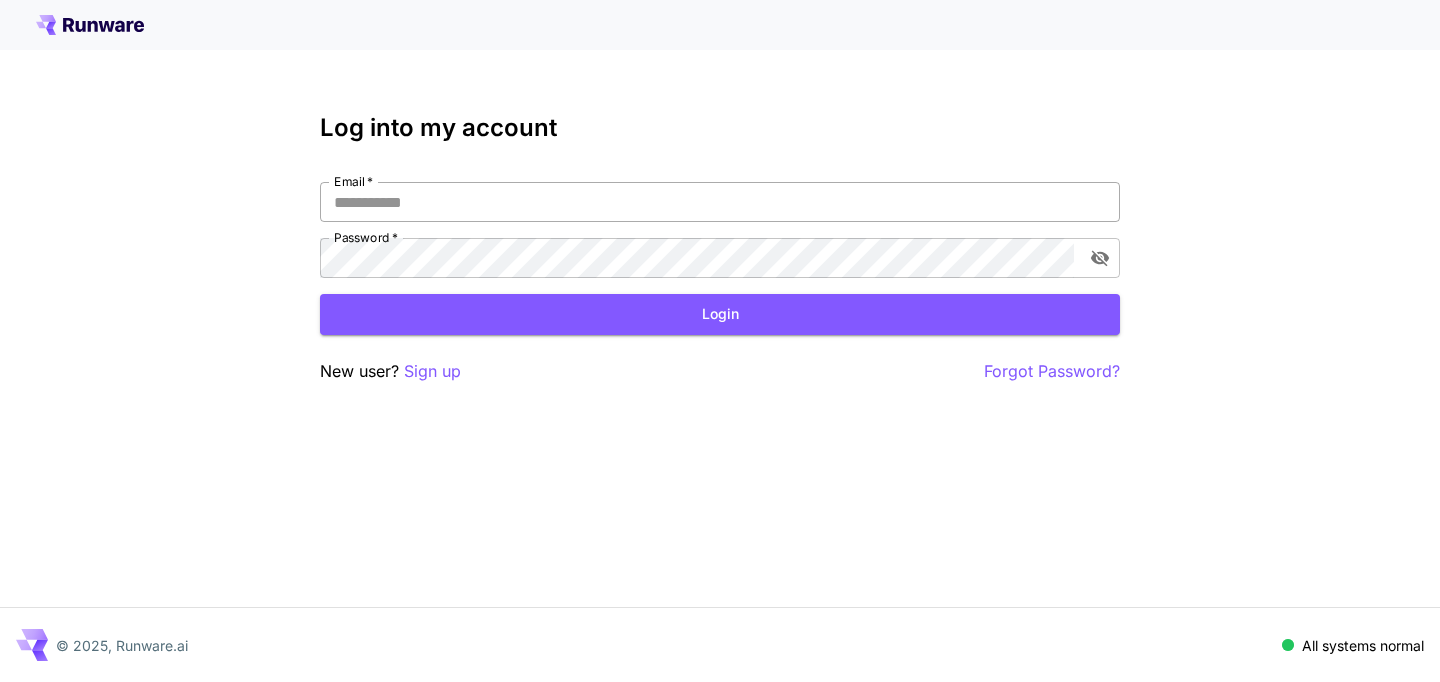 type on "**********" 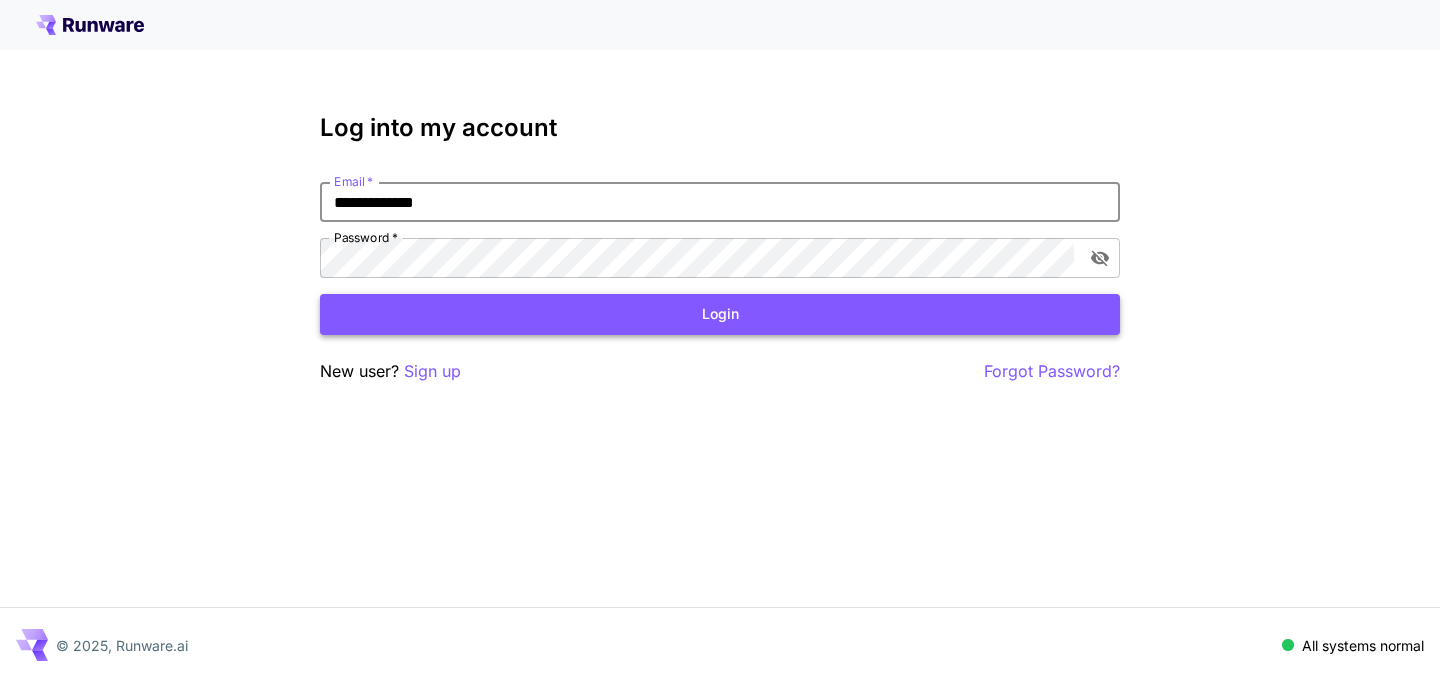 click on "Login" at bounding box center [720, 314] 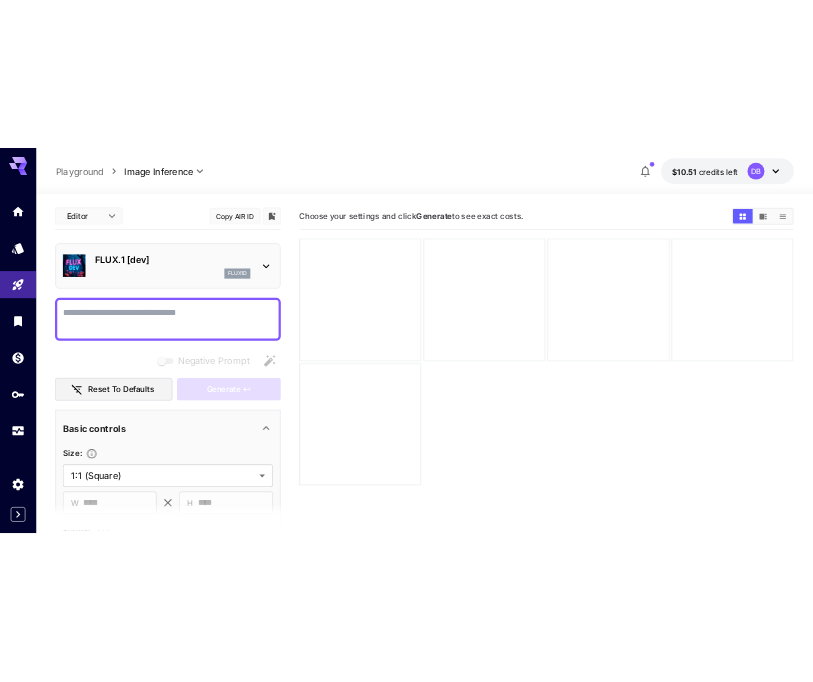 scroll, scrollTop: 460, scrollLeft: 0, axis: vertical 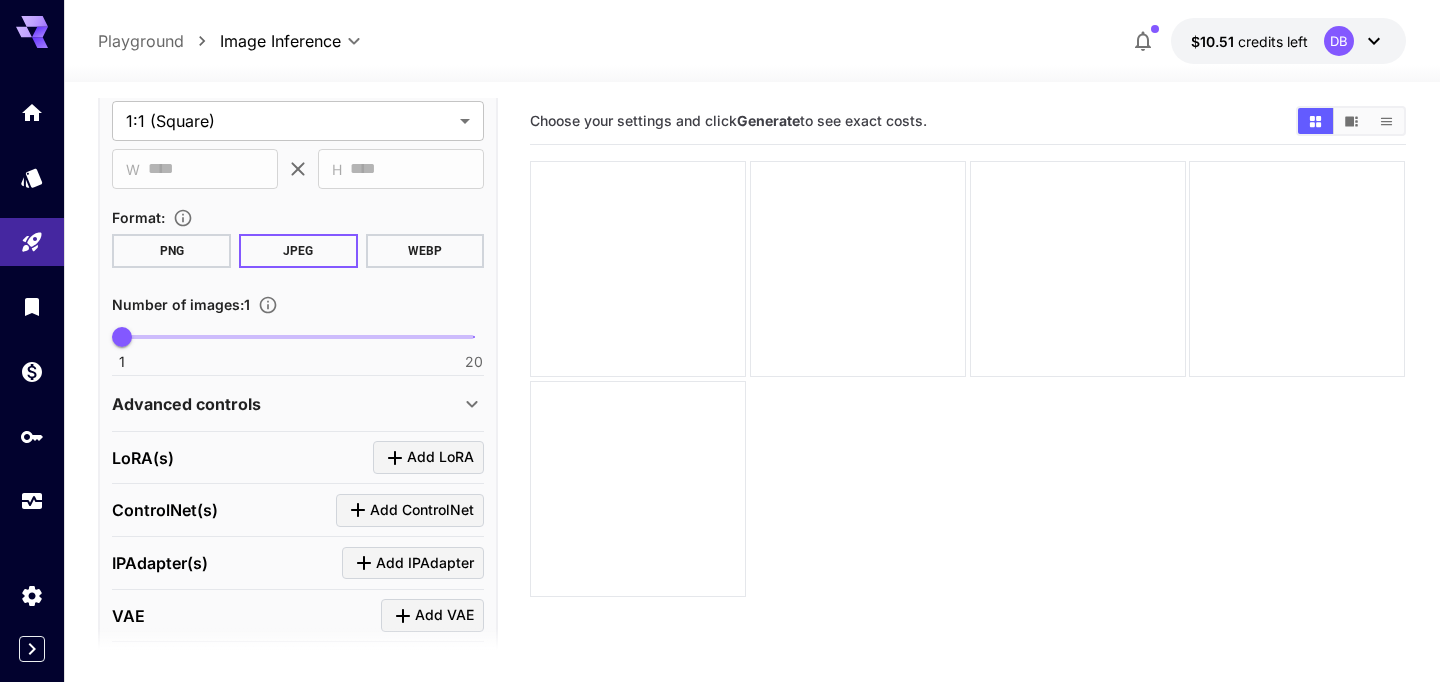 click 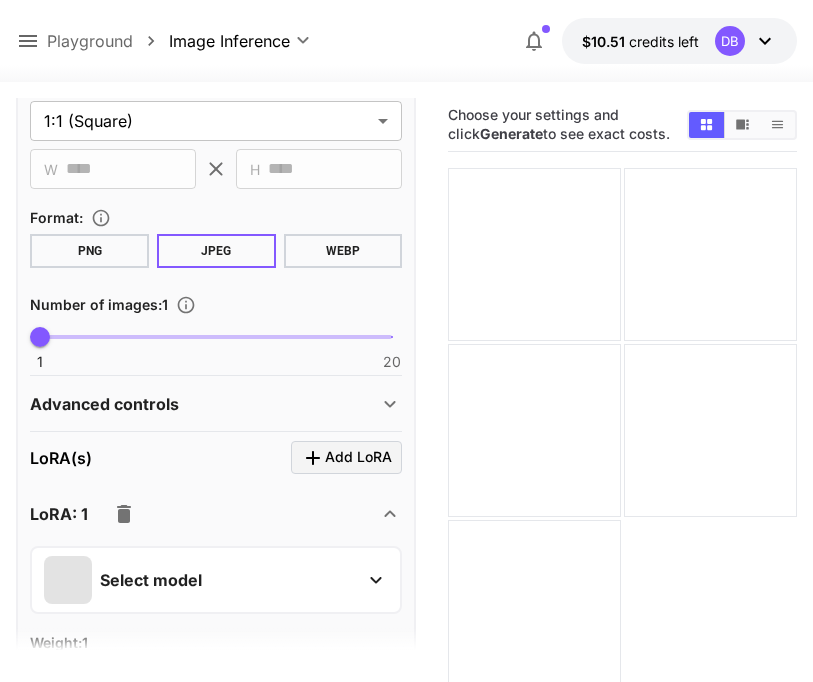 scroll, scrollTop: 611, scrollLeft: 0, axis: vertical 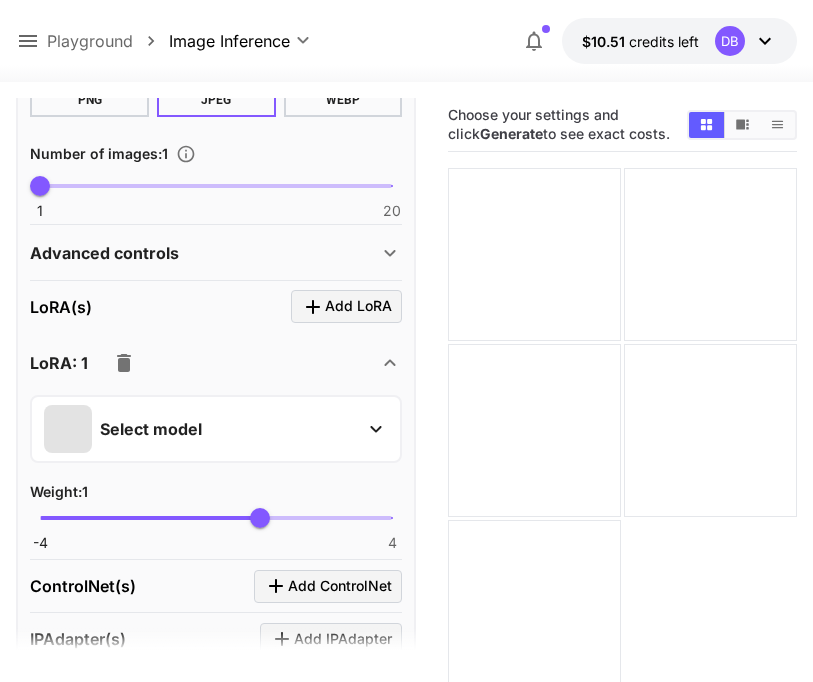 click on "Select model Weight :  1 -4 4 1" at bounding box center (216, 472) 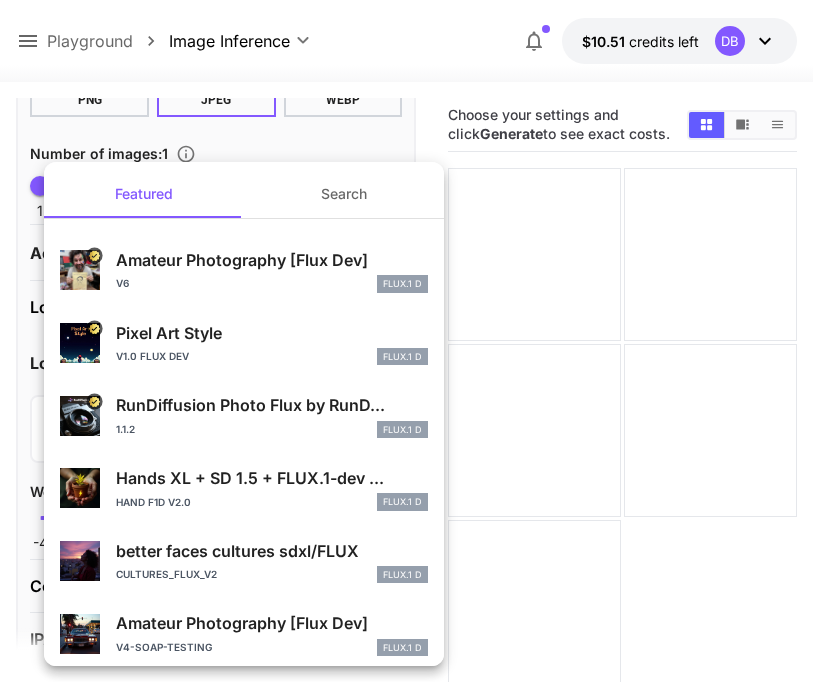 click on "v6 FLUX.1 D" at bounding box center [272, 284] 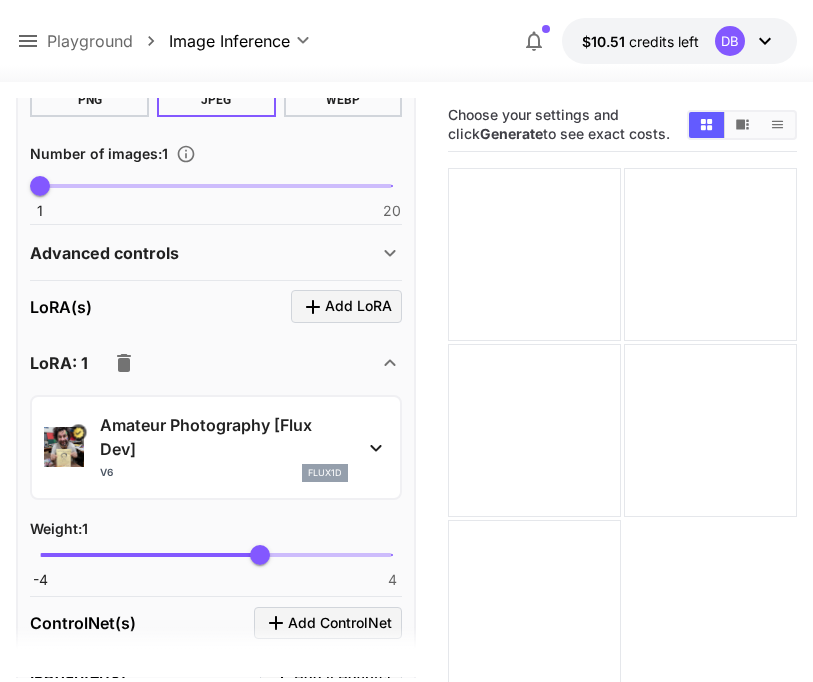 click on "Amateur Photography [Flux Dev]" at bounding box center (224, 437) 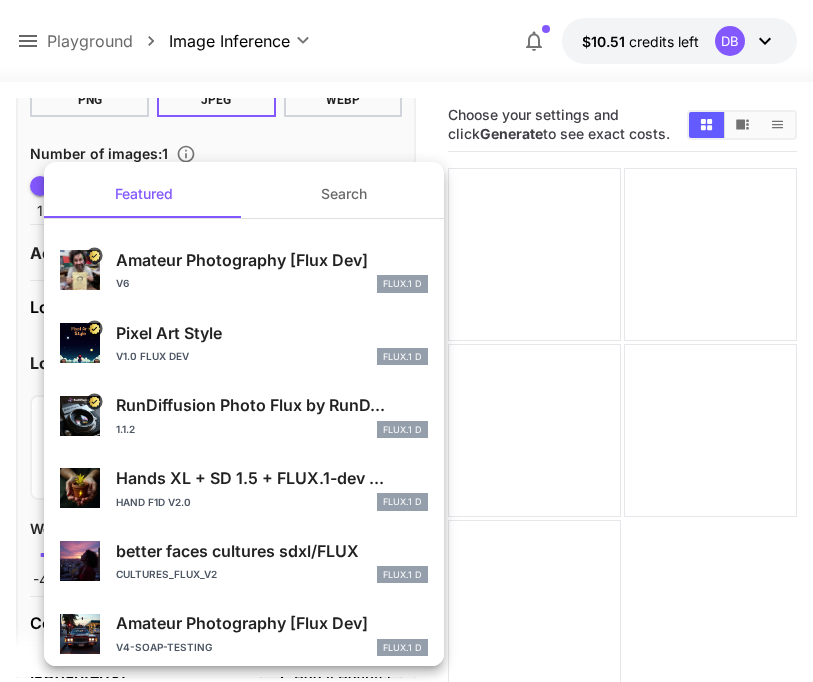 click on "v1.0 Flux Dev FLUX.1 D" at bounding box center (272, 357) 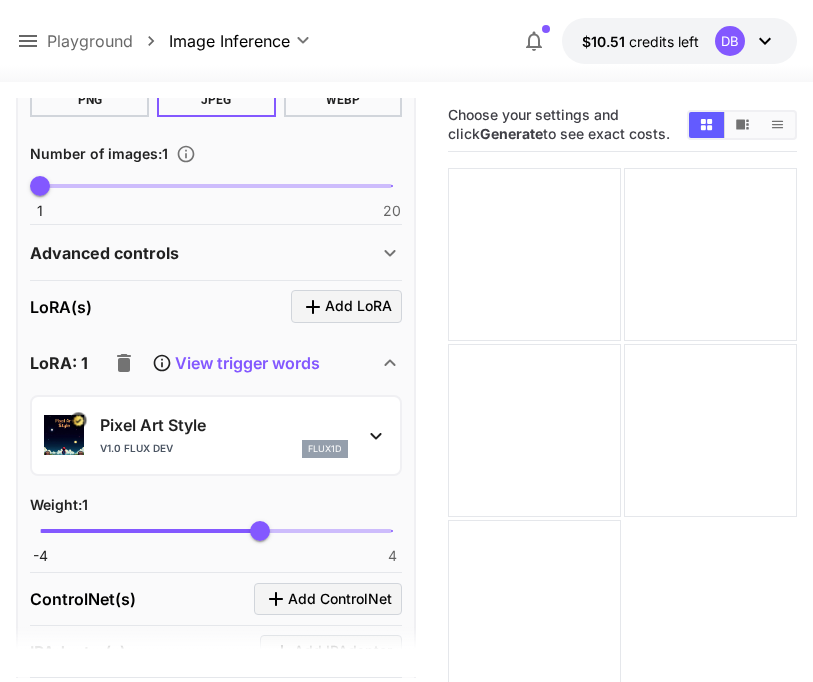 click 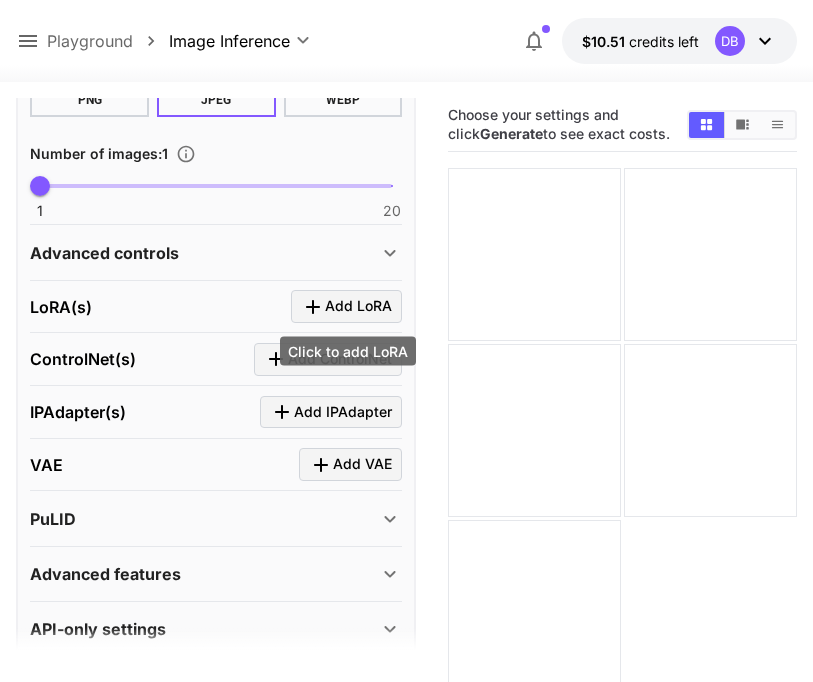 click on "Add LoRA" at bounding box center [358, 306] 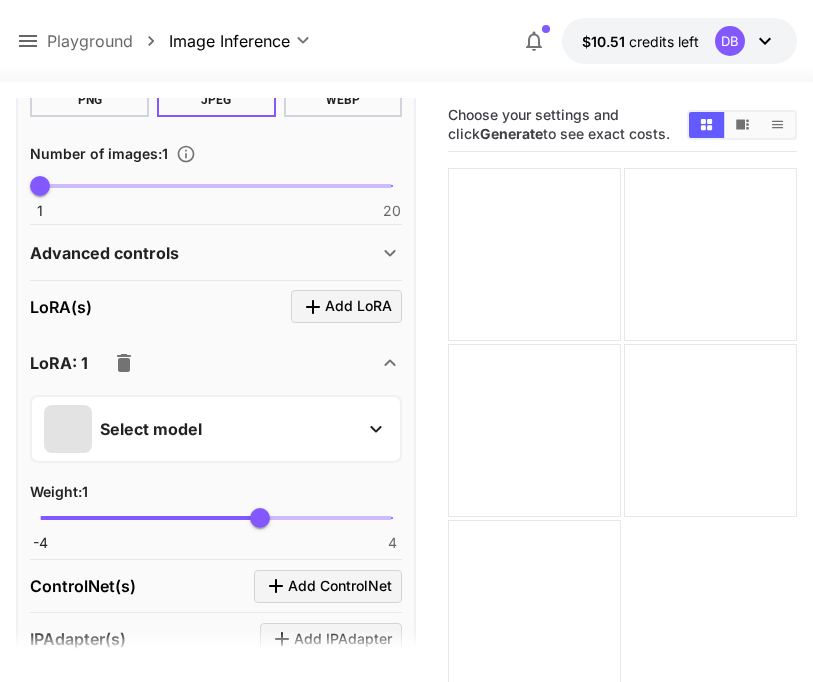 click on "Select model" at bounding box center [200, 429] 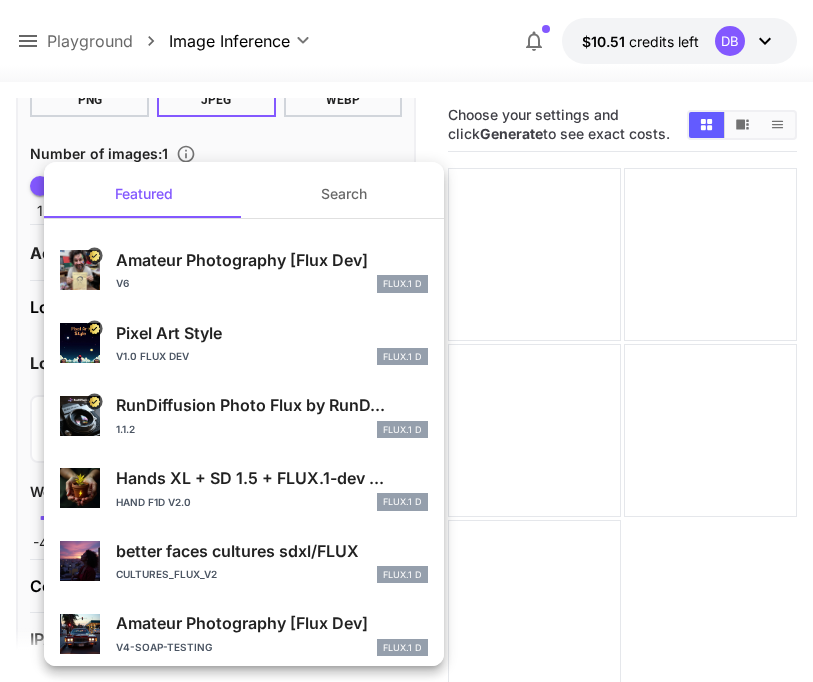 click on "Amateur Photography [Flux Dev]" at bounding box center [272, 260] 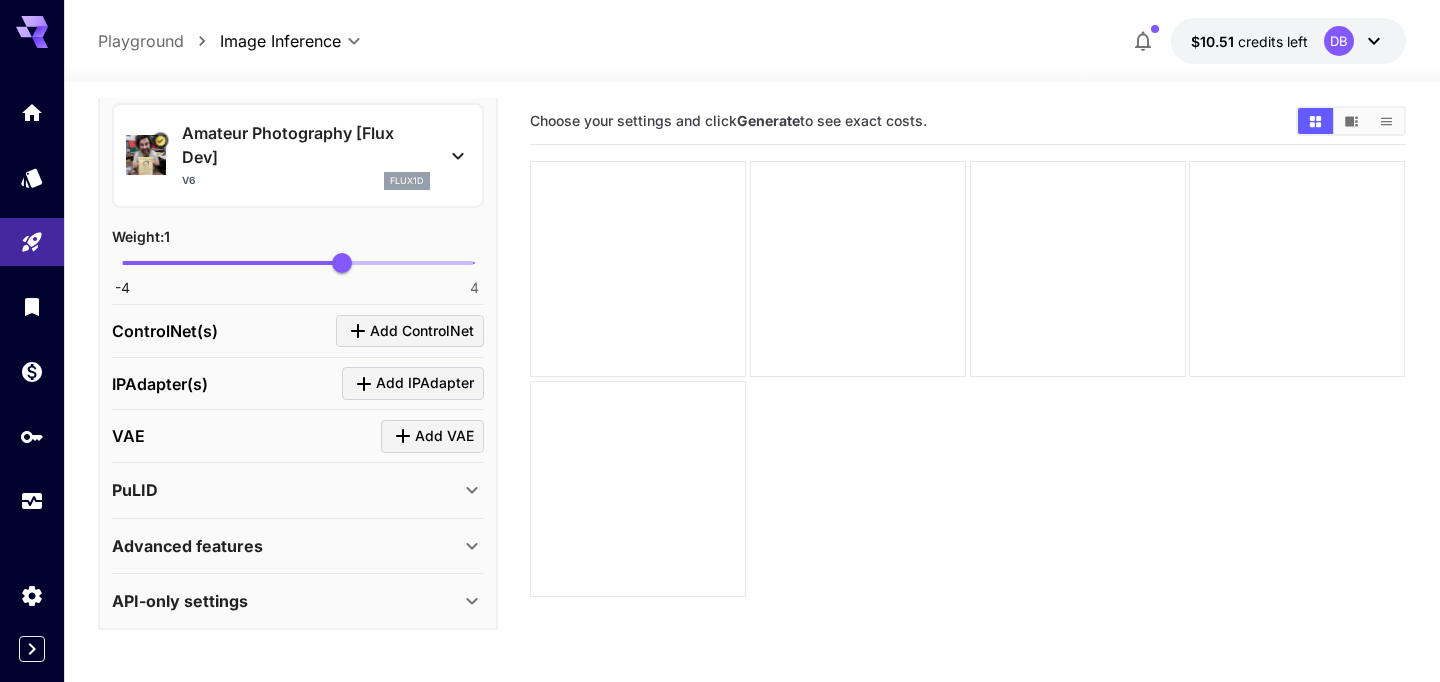 scroll, scrollTop: 905, scrollLeft: 0, axis: vertical 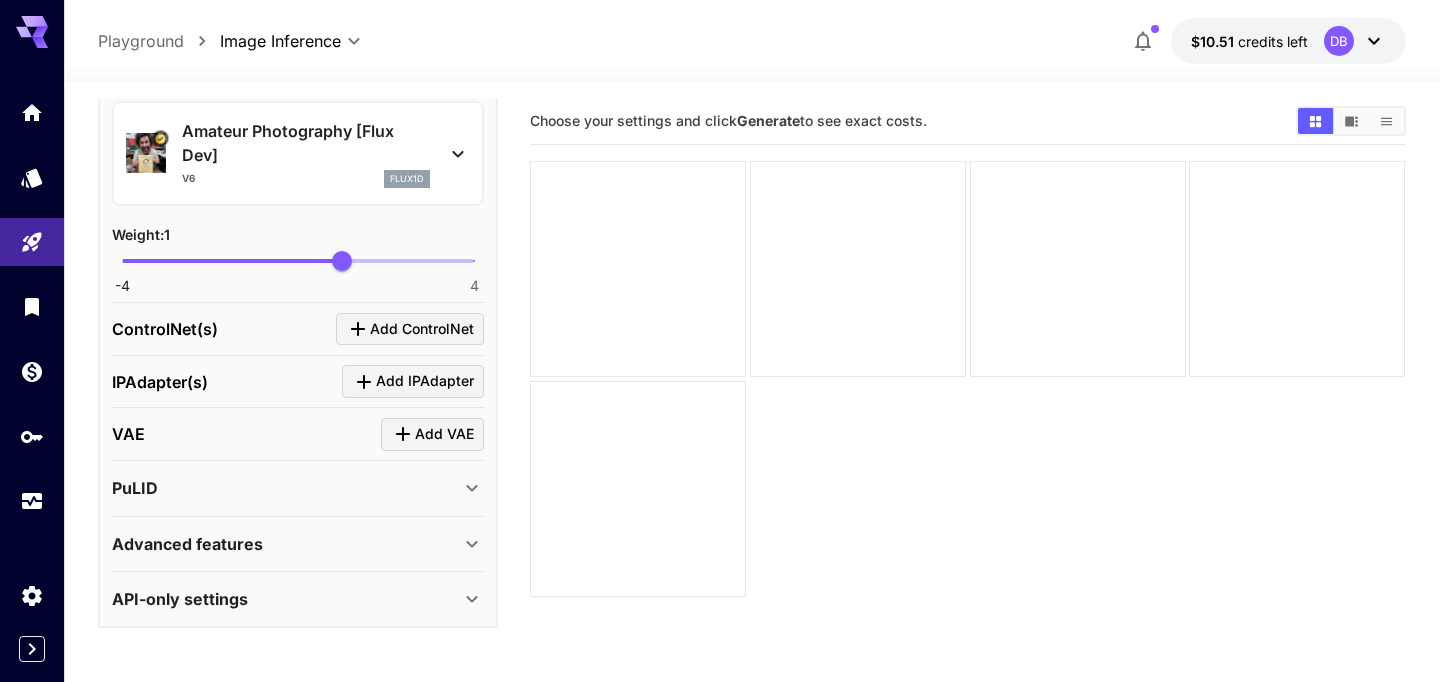 click on "API-only settings" at bounding box center [286, 599] 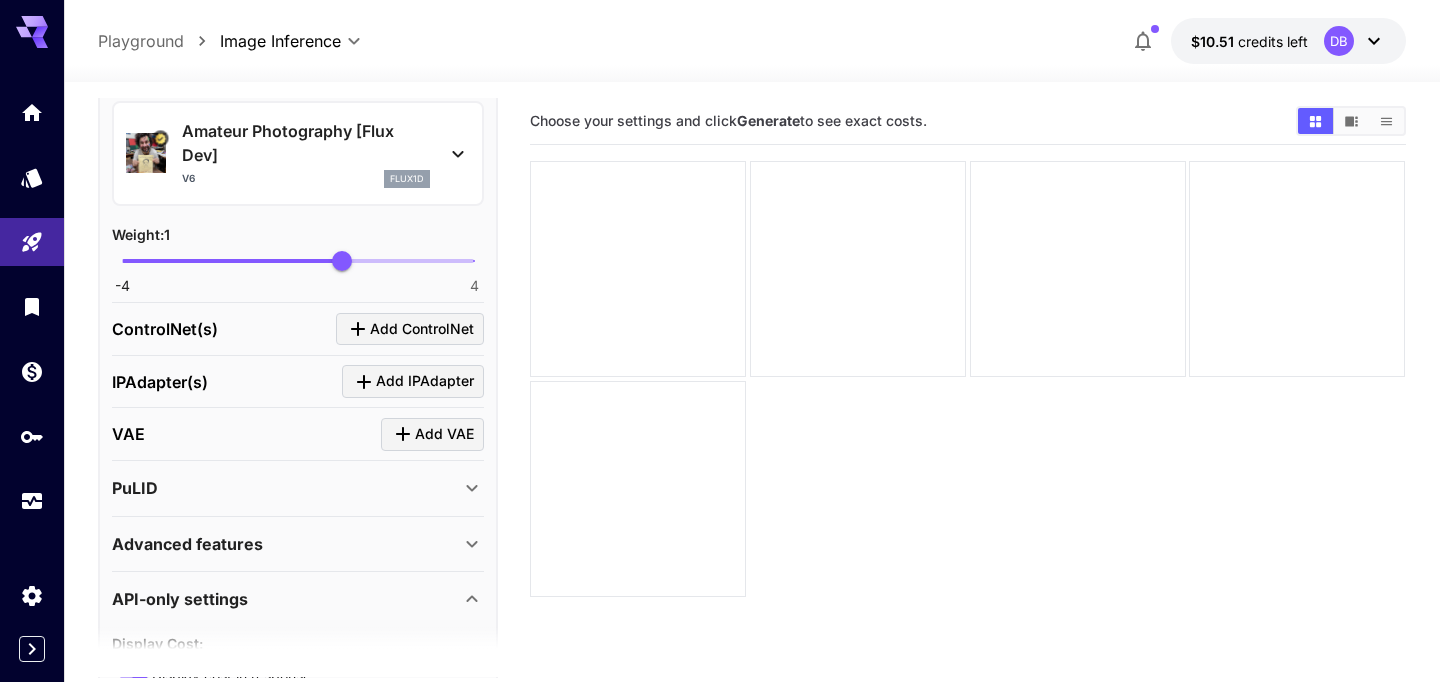scroll, scrollTop: 1245, scrollLeft: 0, axis: vertical 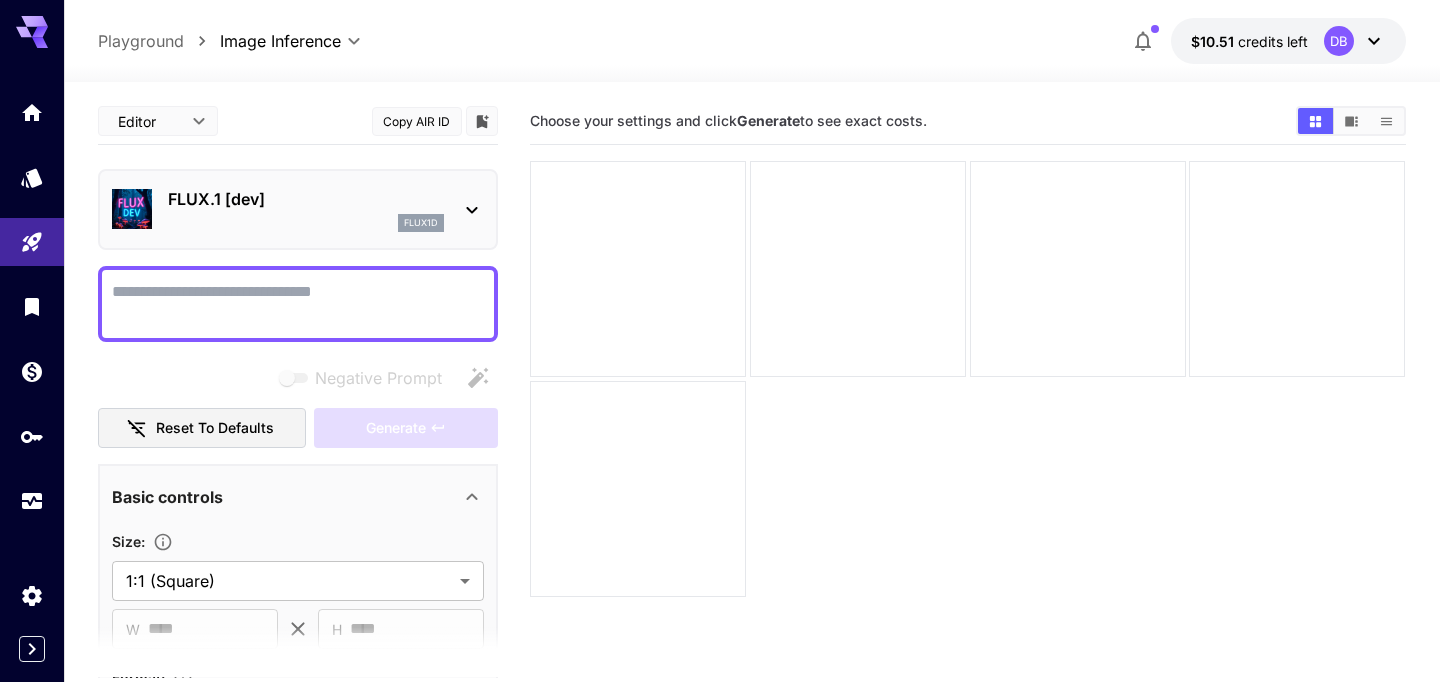 click on "**********" at bounding box center [720, 420] 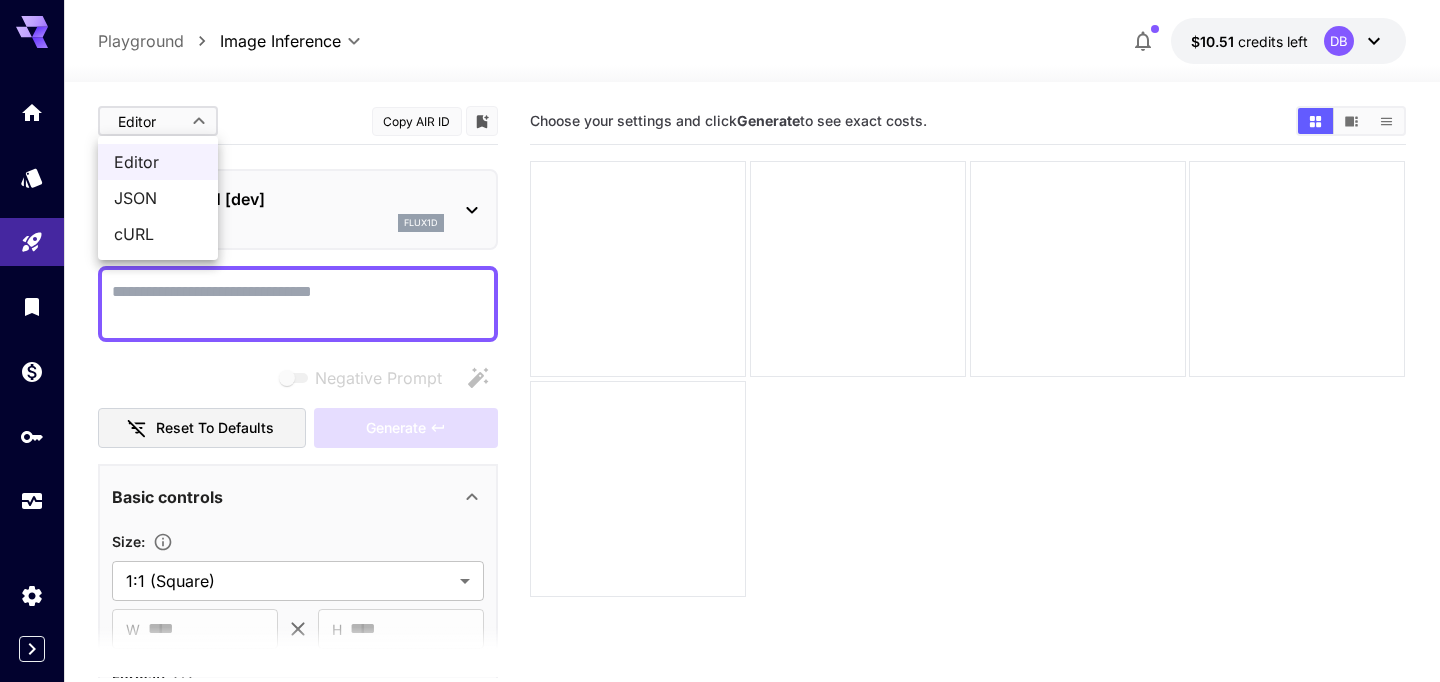 click on "cURL" at bounding box center [158, 234] 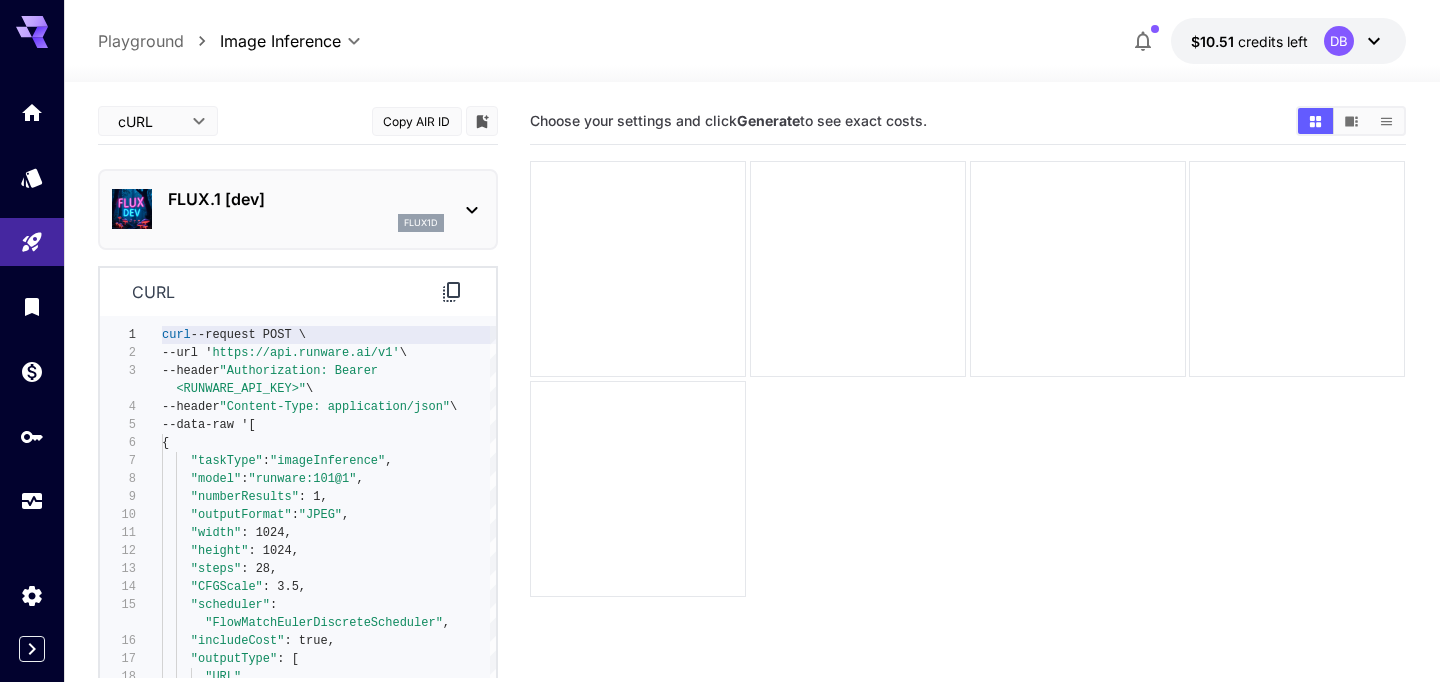 click on "**********" at bounding box center (720, 420) 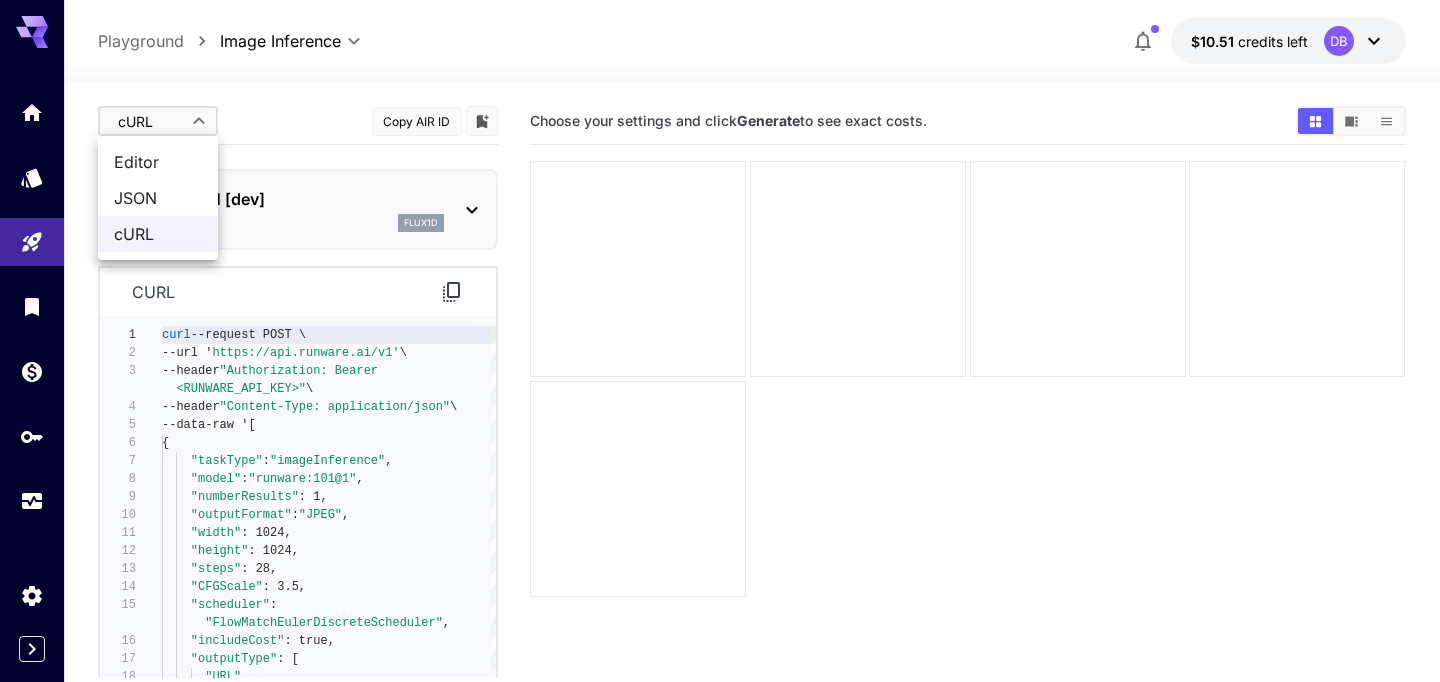 click on "JSON" at bounding box center (158, 198) 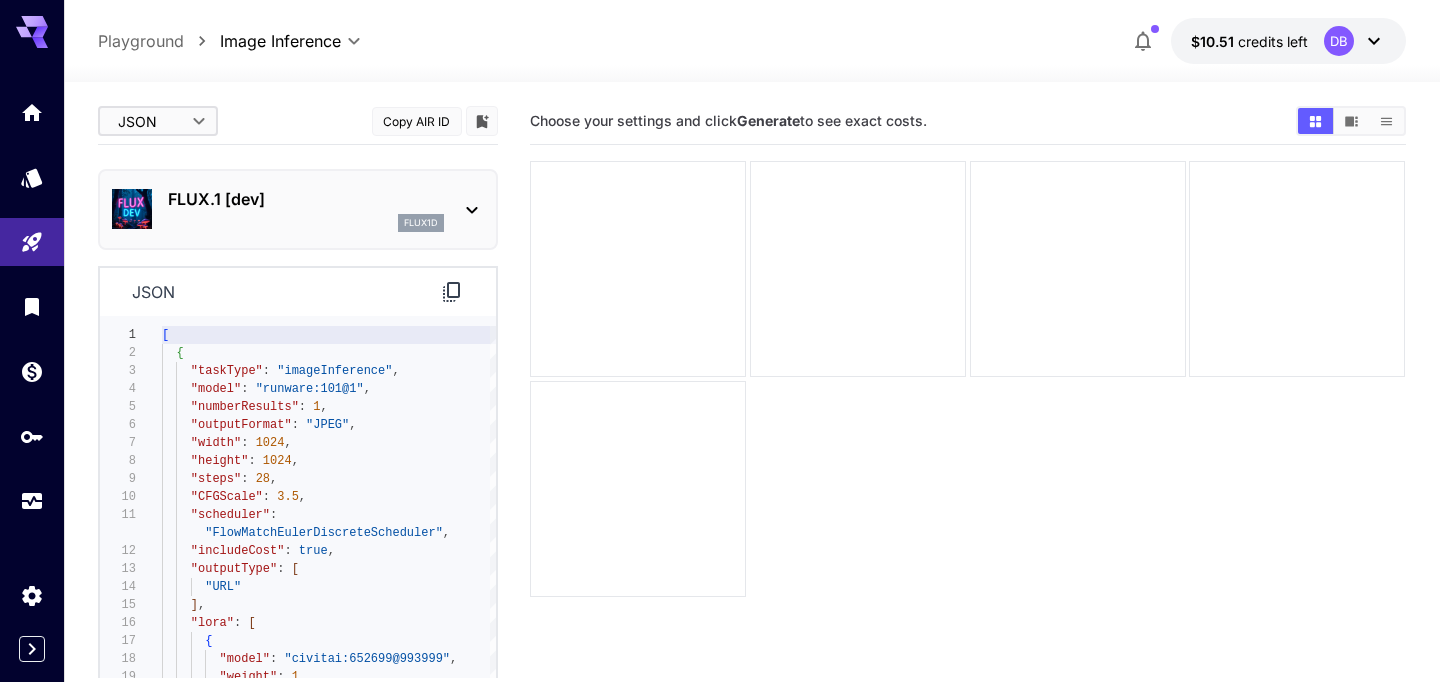 click on "**********" at bounding box center (720, 420) 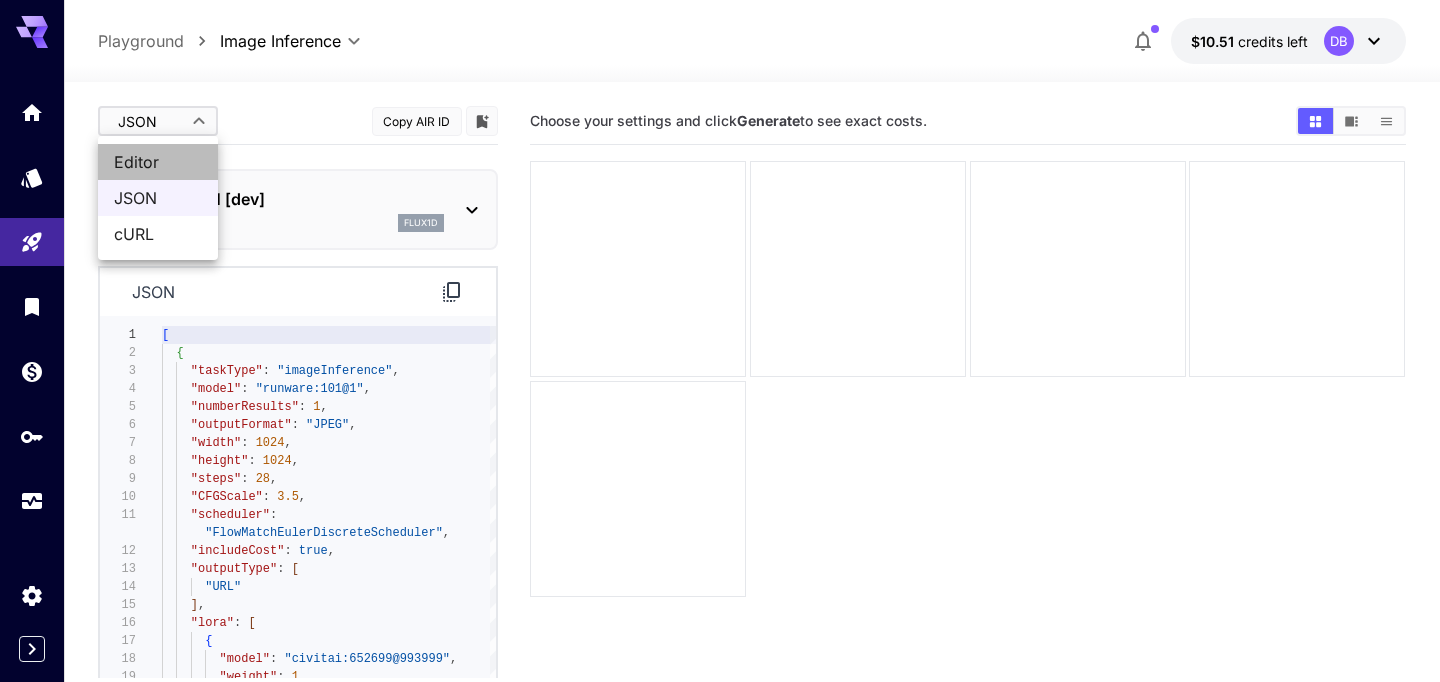 click on "Editor" at bounding box center (158, 162) 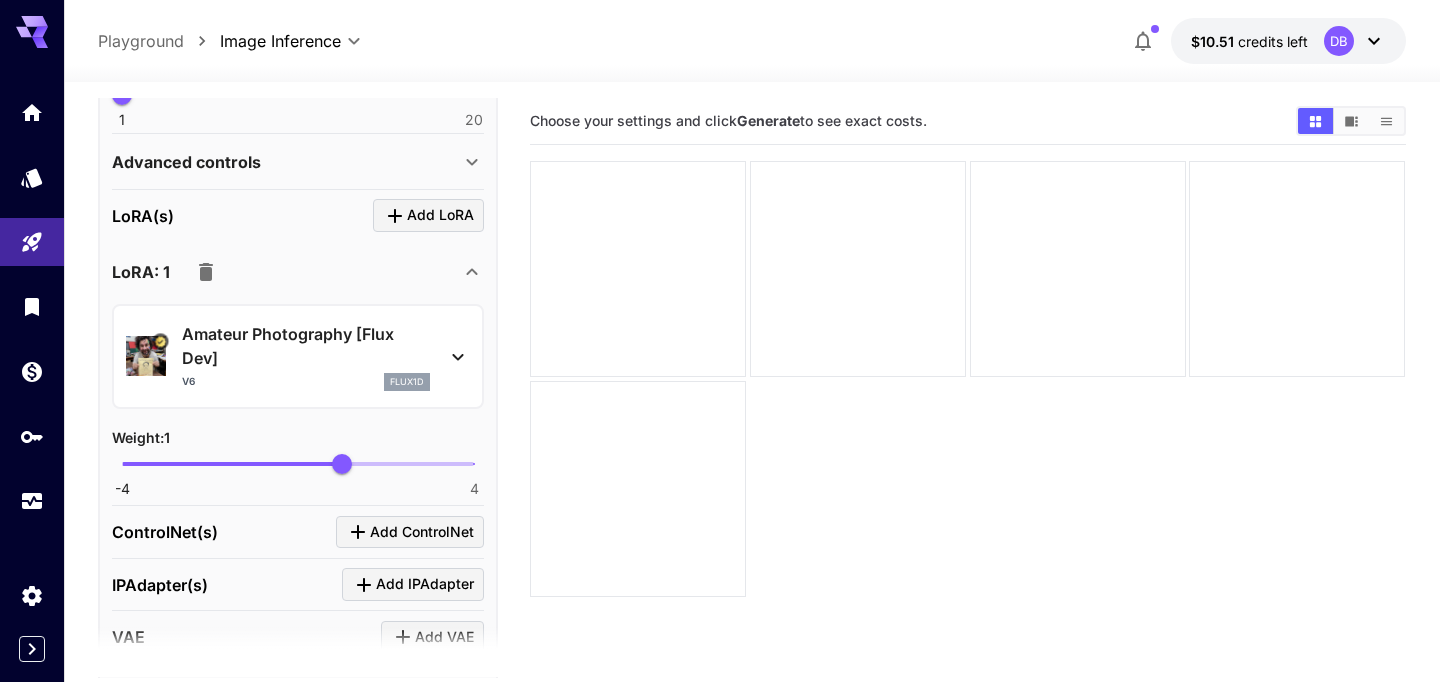 scroll, scrollTop: 661, scrollLeft: 0, axis: vertical 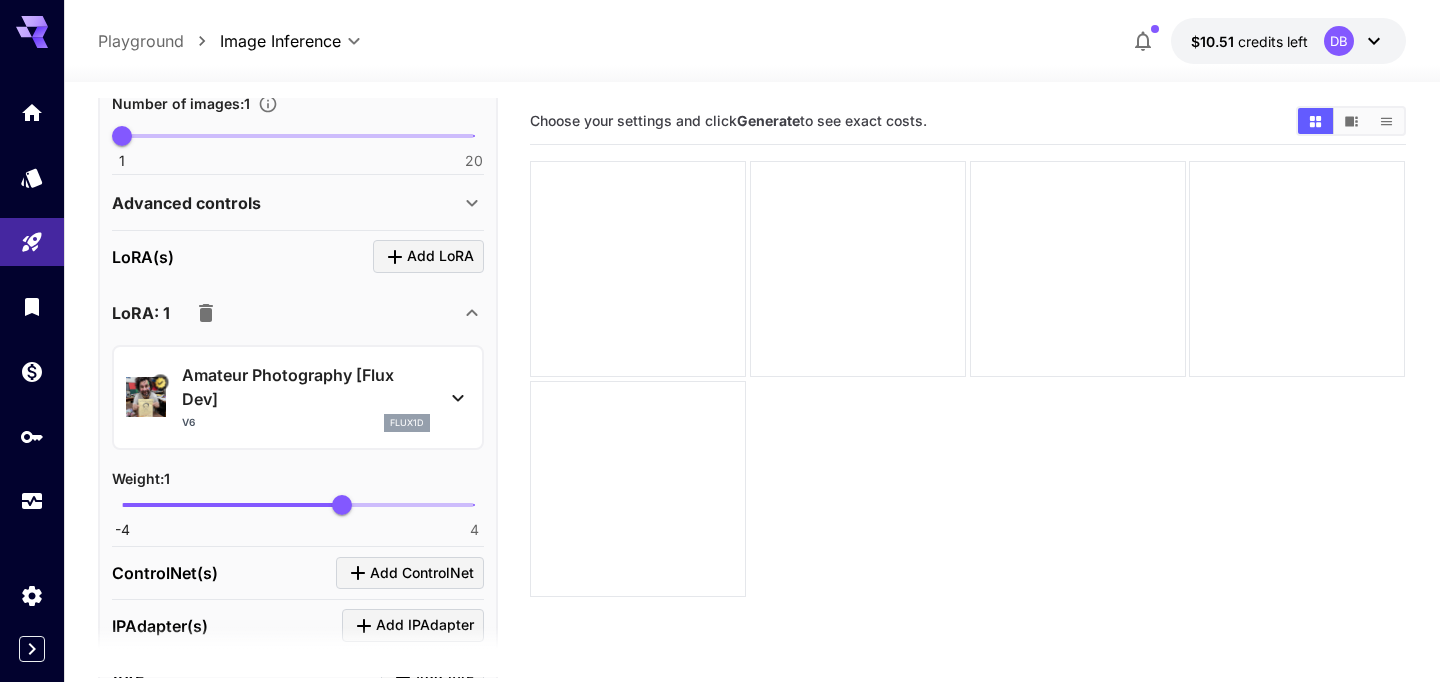 click on "Add LoRA" at bounding box center [440, 256] 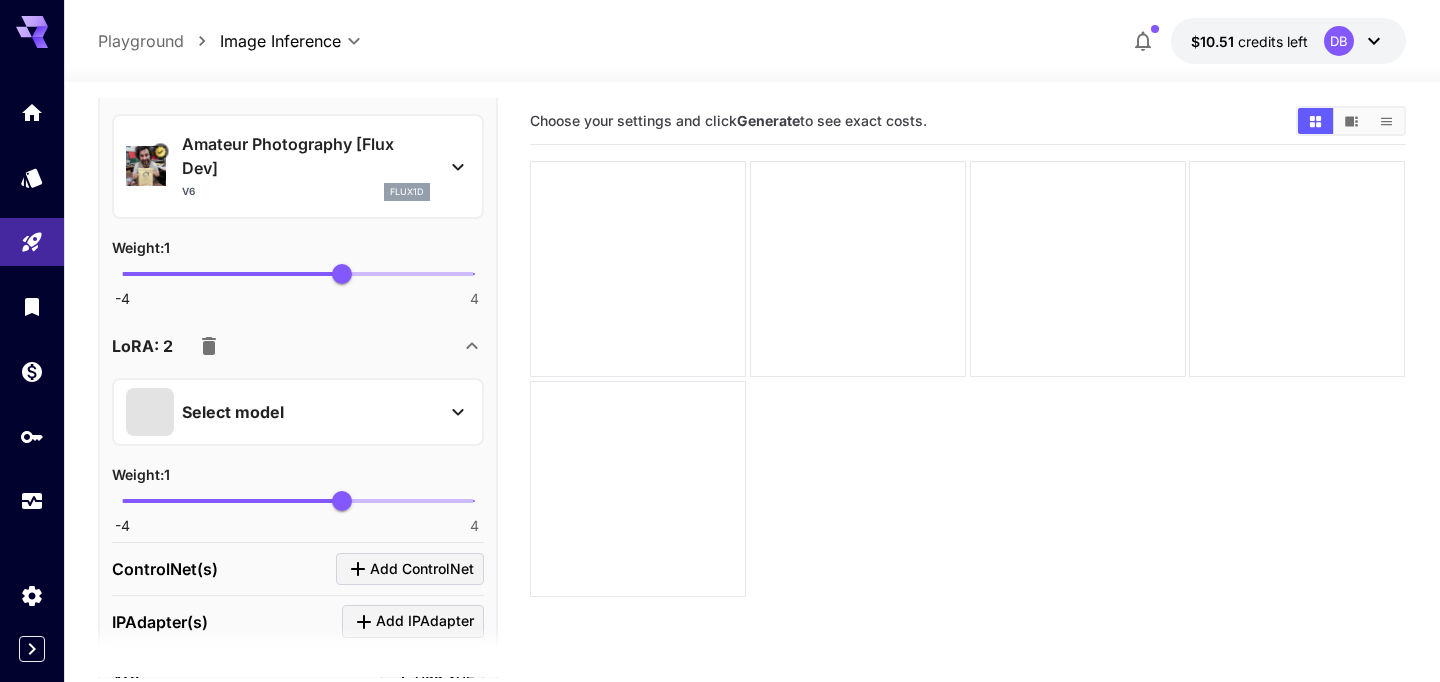 scroll, scrollTop: 921, scrollLeft: 0, axis: vertical 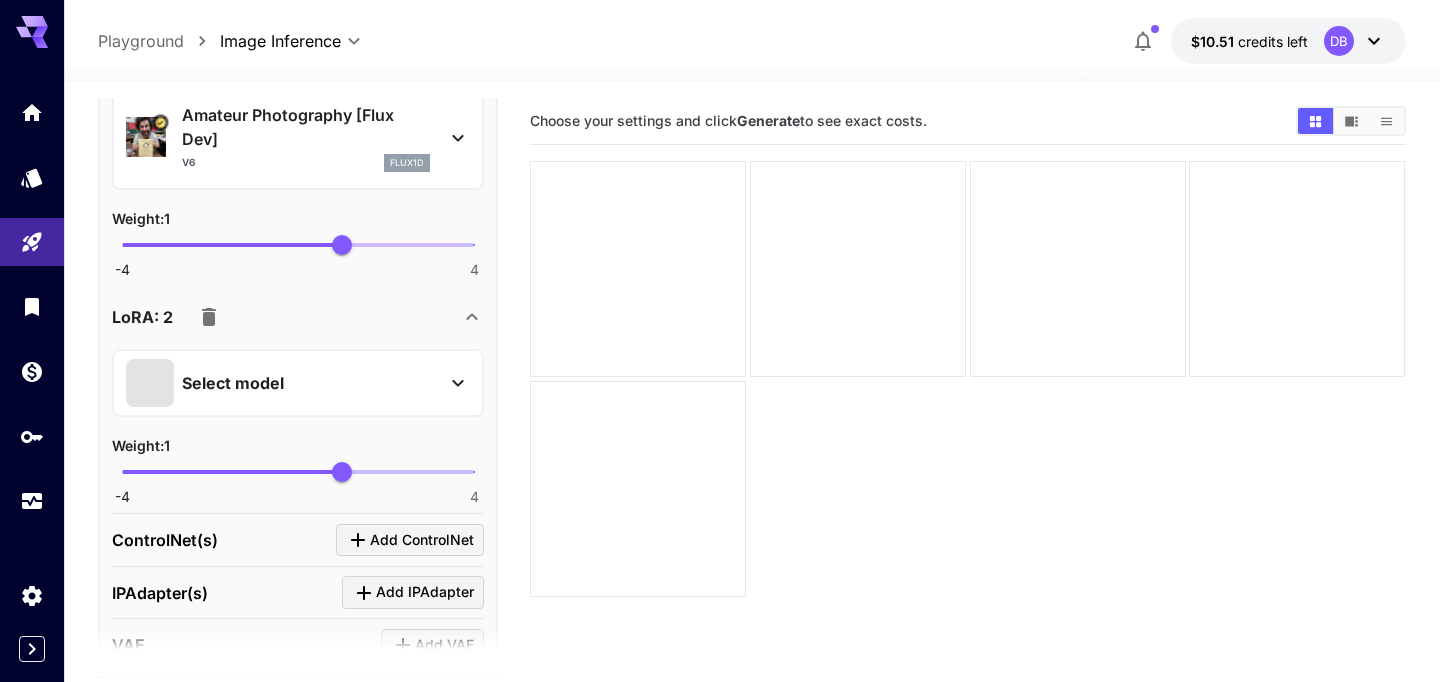 click on "Select model" at bounding box center (282, 383) 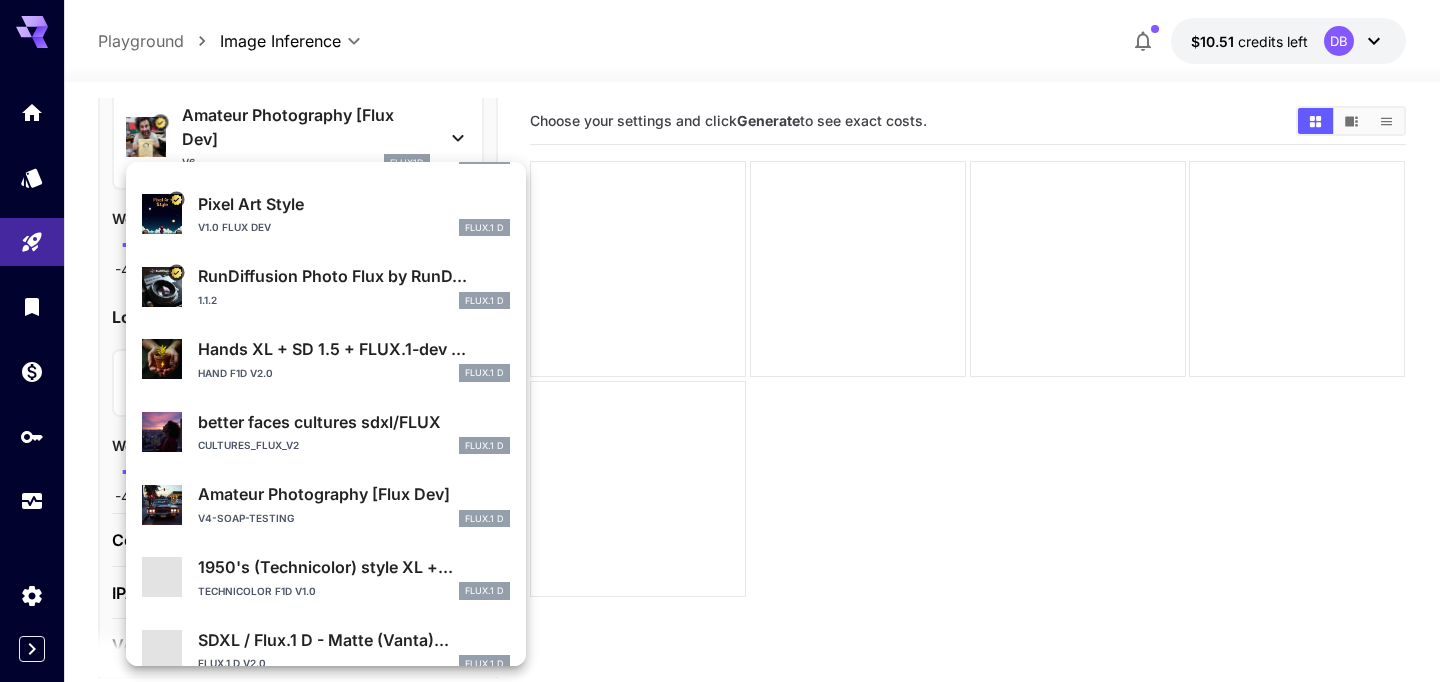 scroll, scrollTop: 136, scrollLeft: 0, axis: vertical 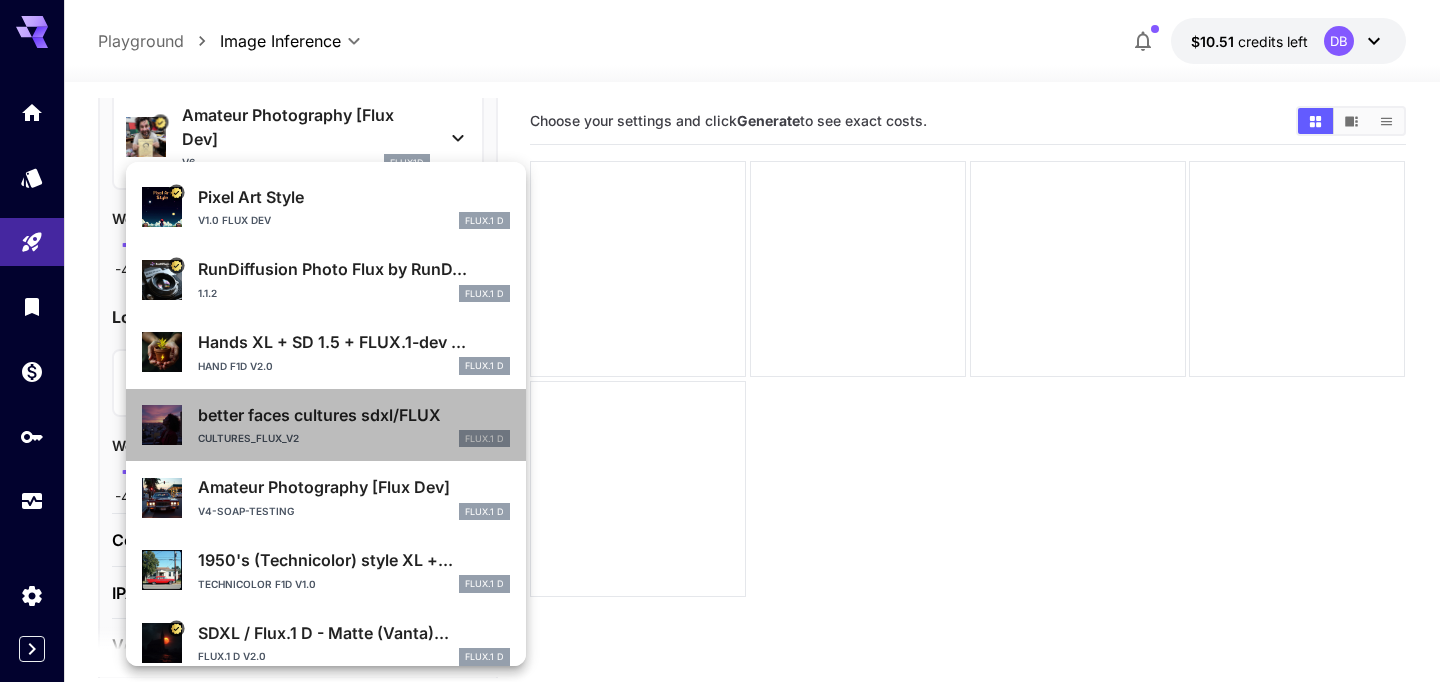 click on "better faces cultures sdxl/FLUX" at bounding box center (354, 415) 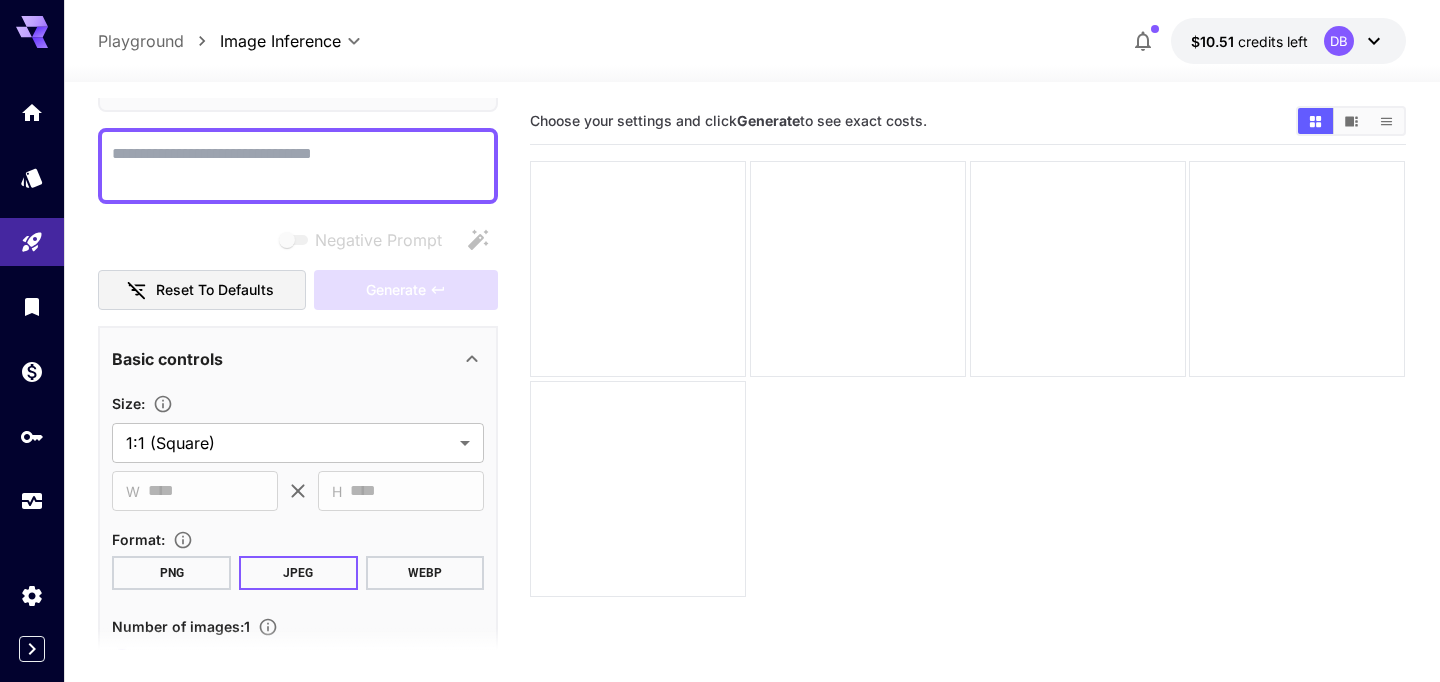 scroll, scrollTop: 67, scrollLeft: 0, axis: vertical 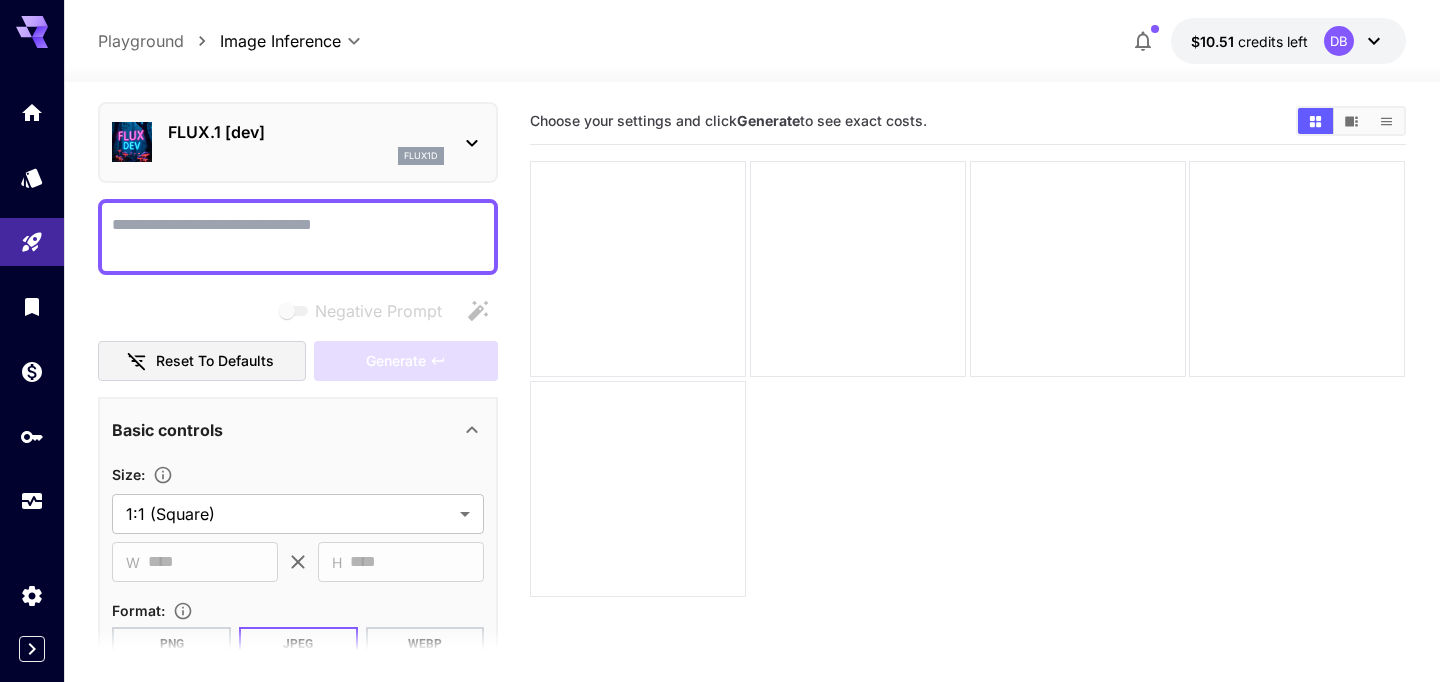 click on "Negative Prompt" at bounding box center [298, 237] 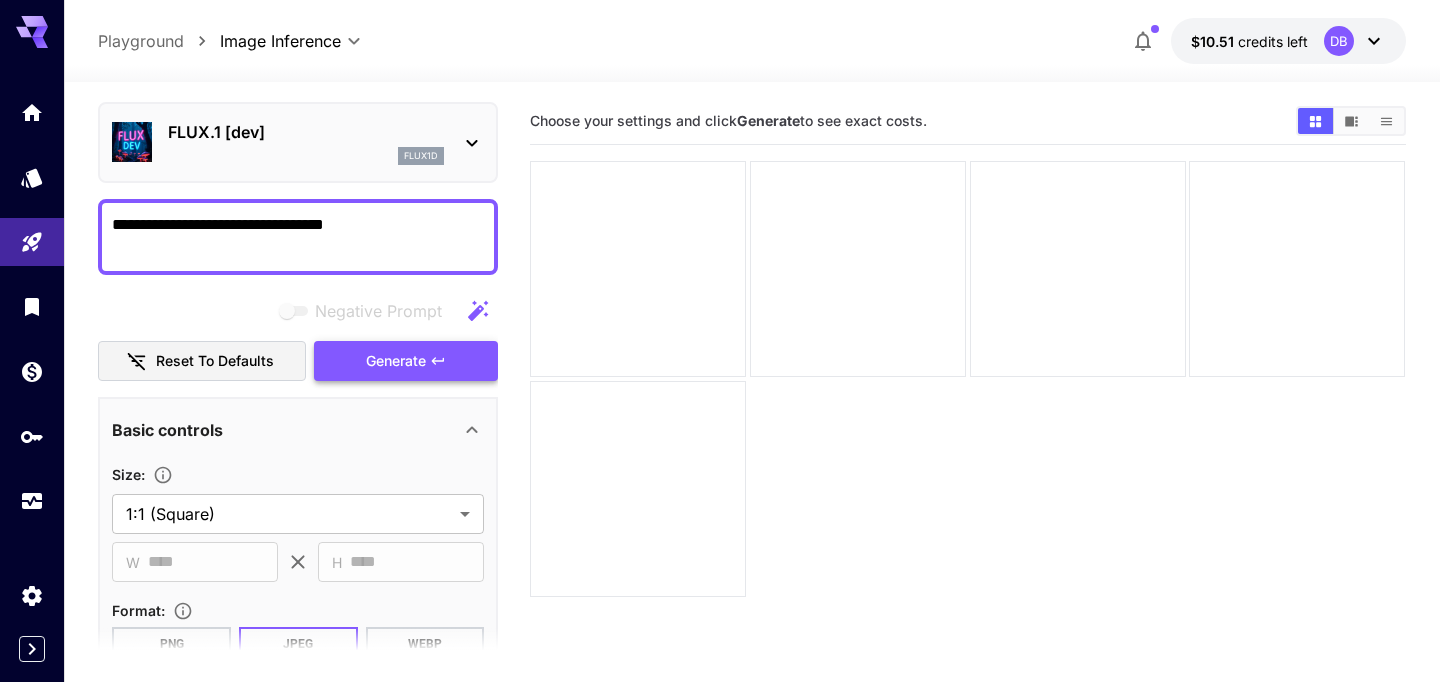 type on "**********" 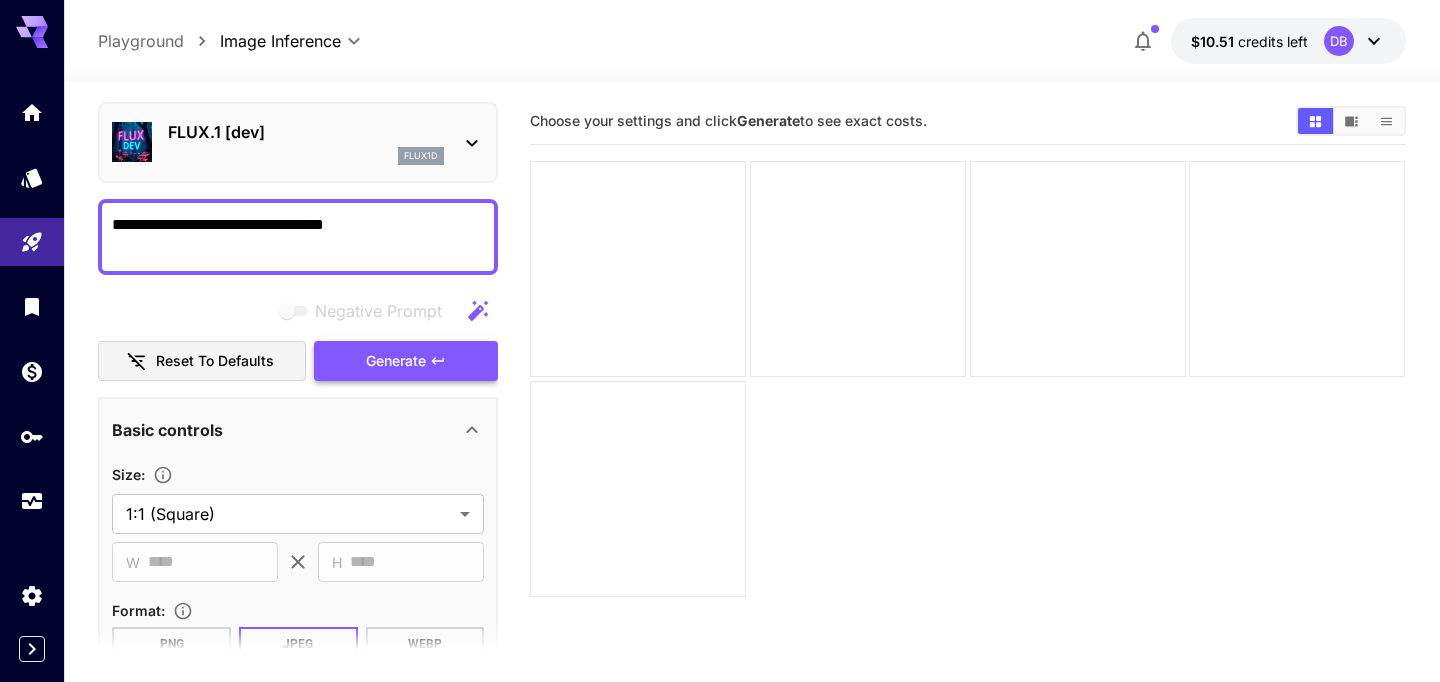 click on "Generate" at bounding box center (396, 361) 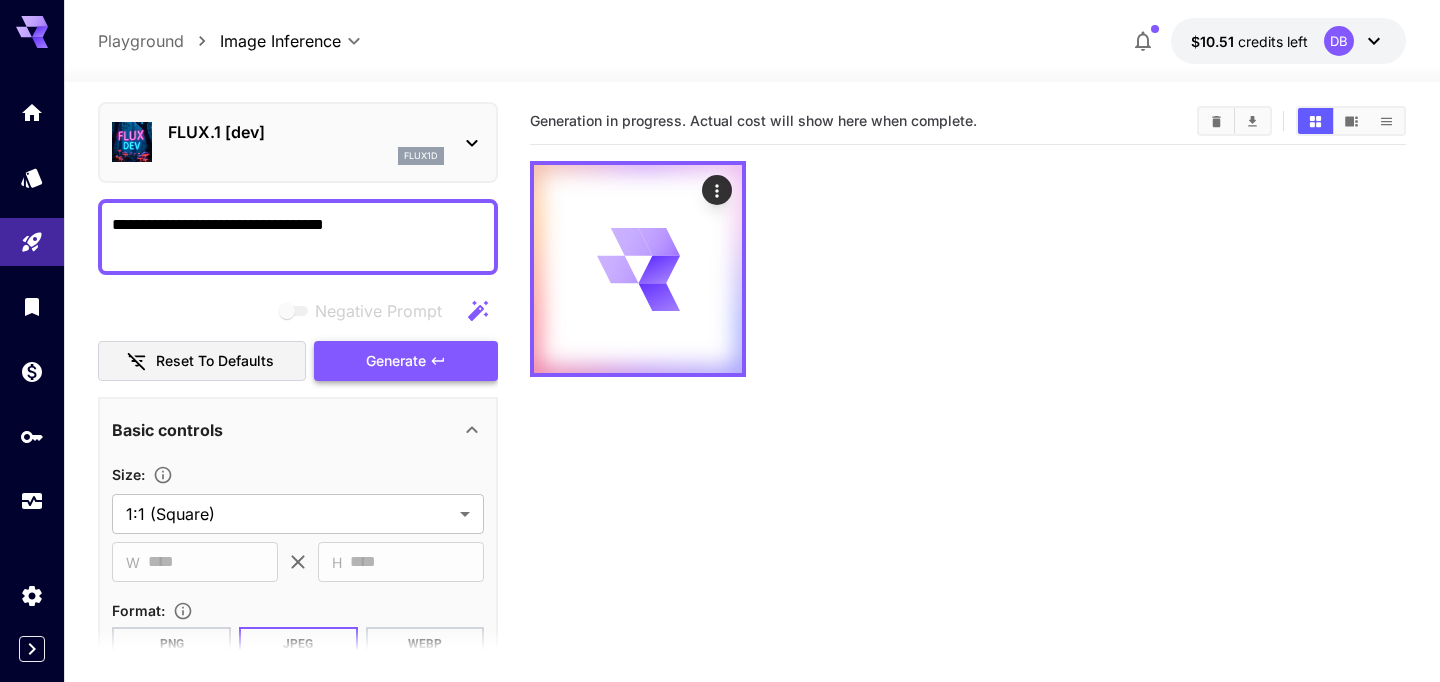 scroll, scrollTop: 0, scrollLeft: 0, axis: both 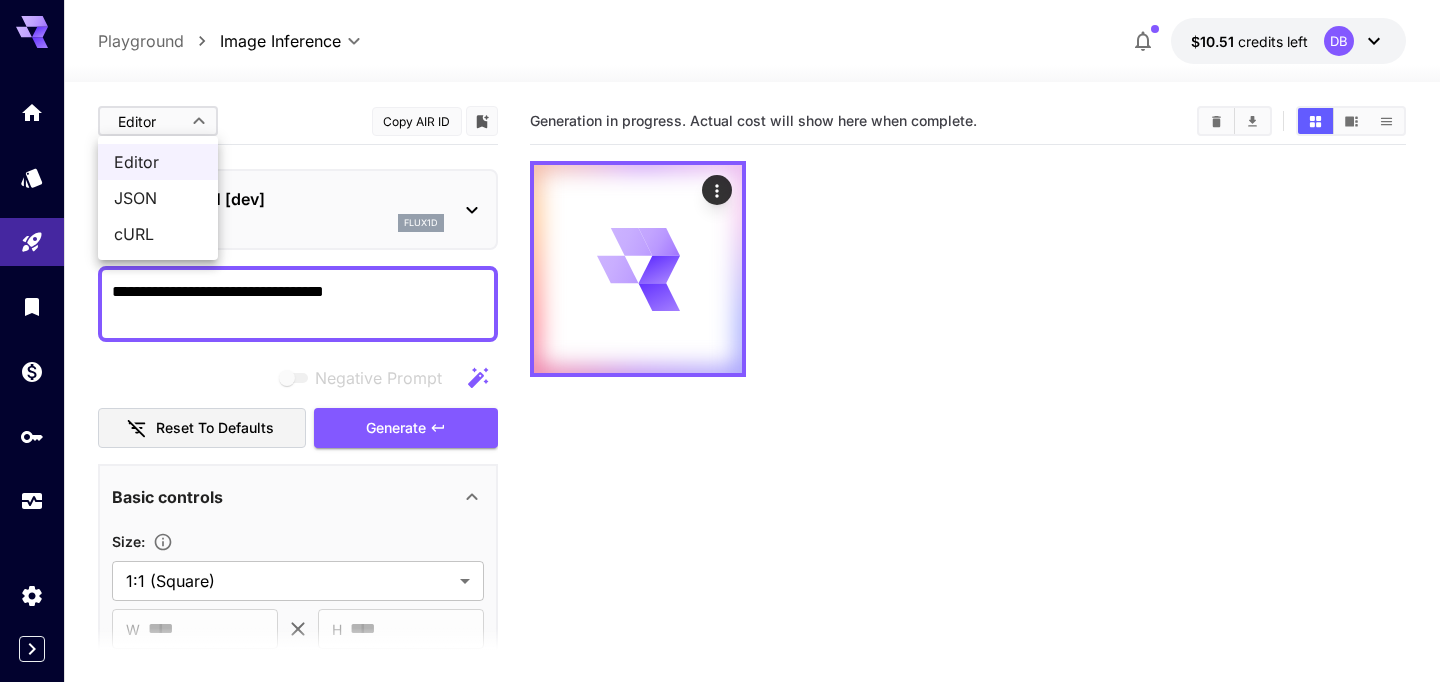 click on "**********" at bounding box center (720, 420) 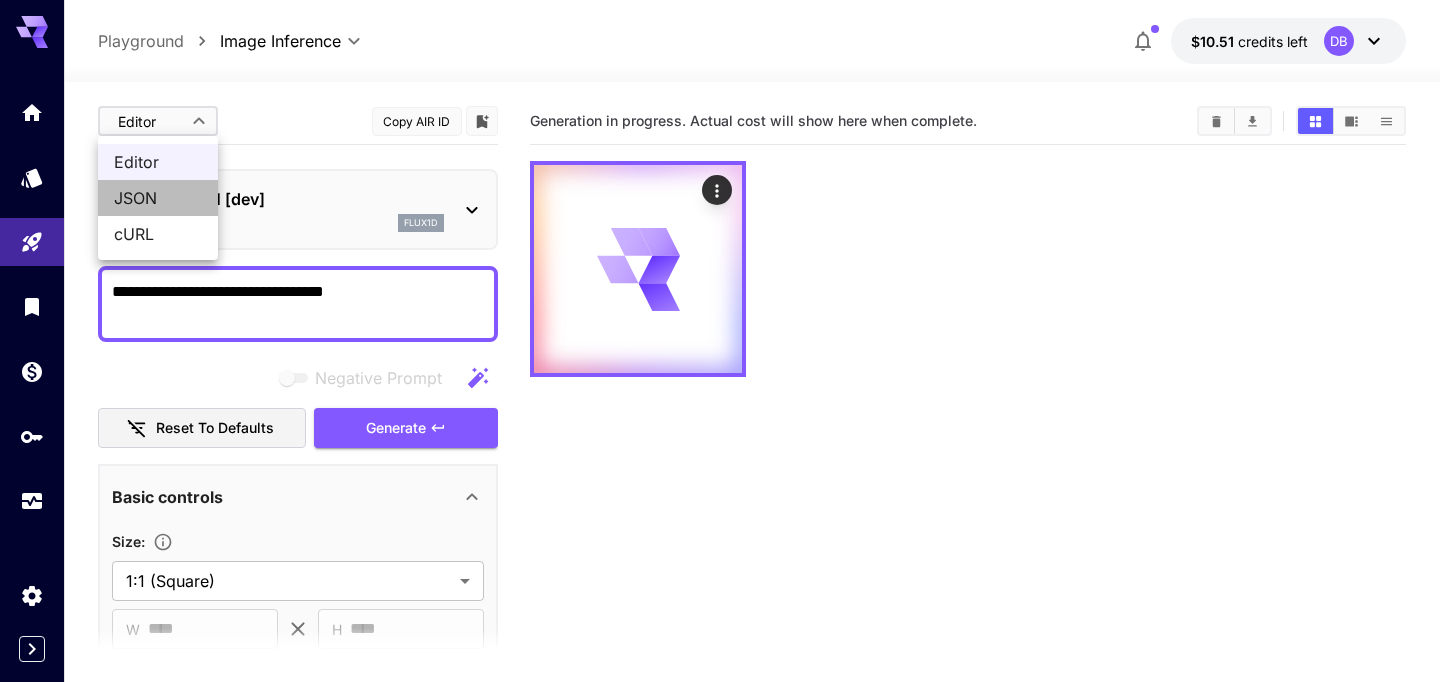 click on "JSON" at bounding box center [158, 198] 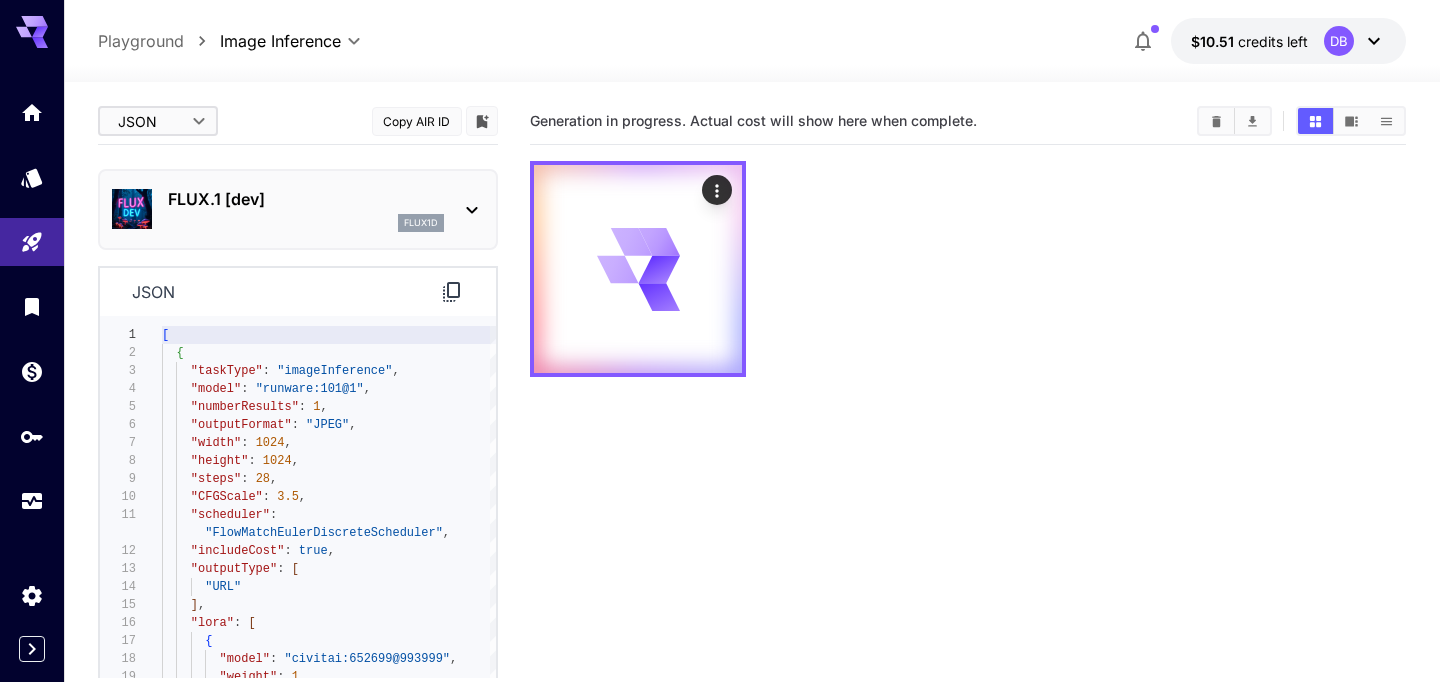 click 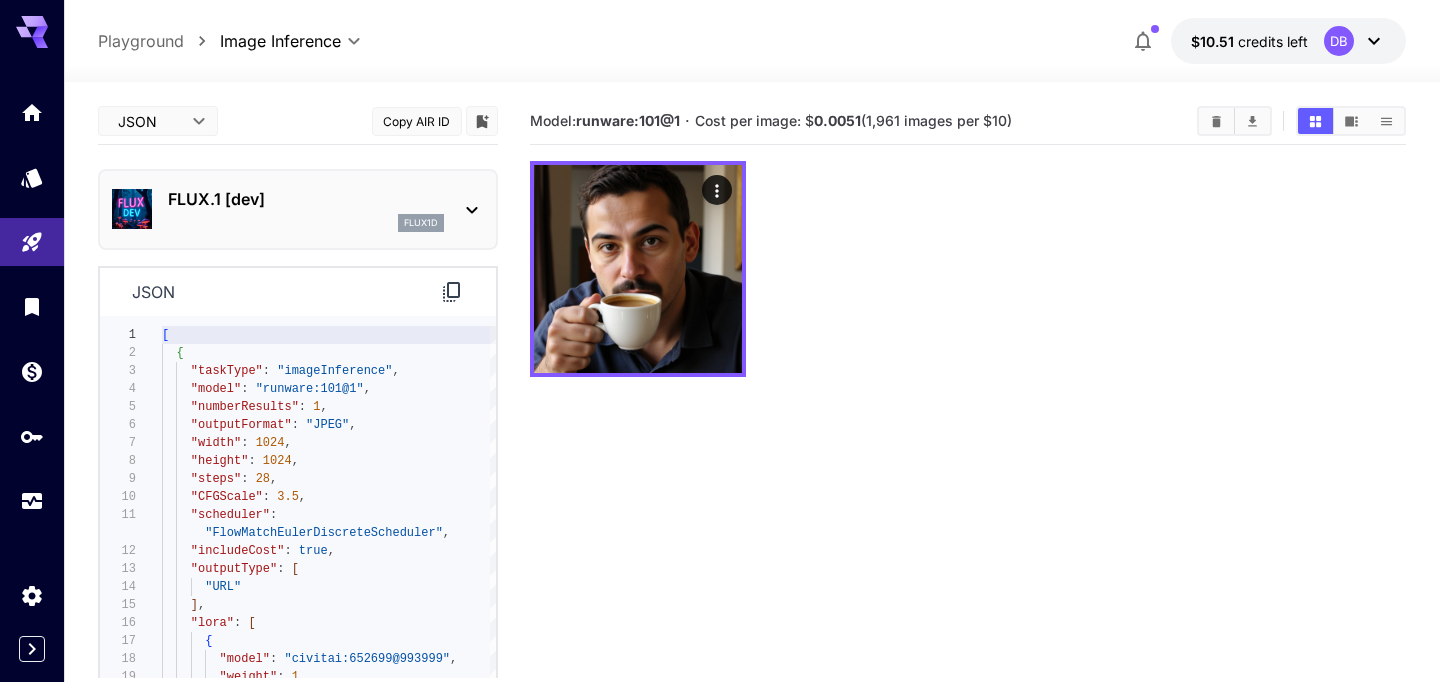 click on "Model:  runware:101@1 · Cost per image: $ 0.0051  (1,961 images per $10)" at bounding box center (967, 439) 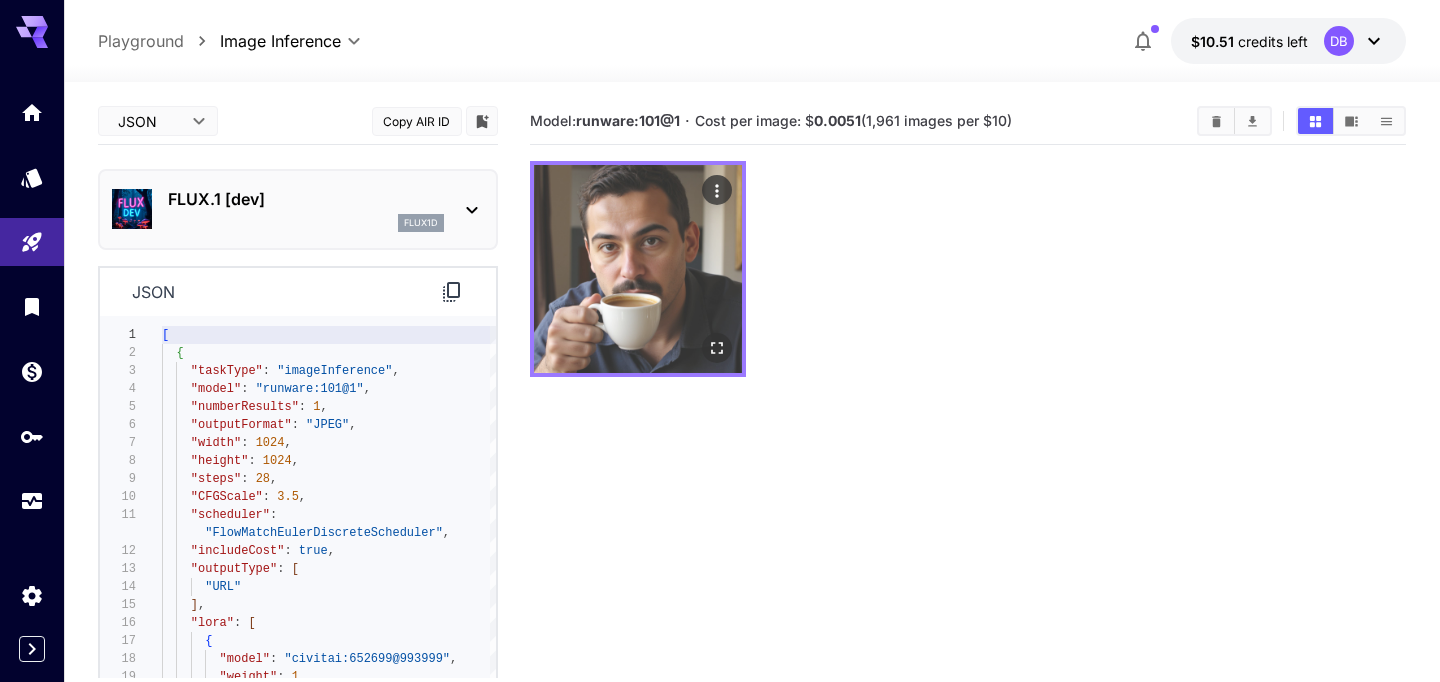 click at bounding box center [638, 269] 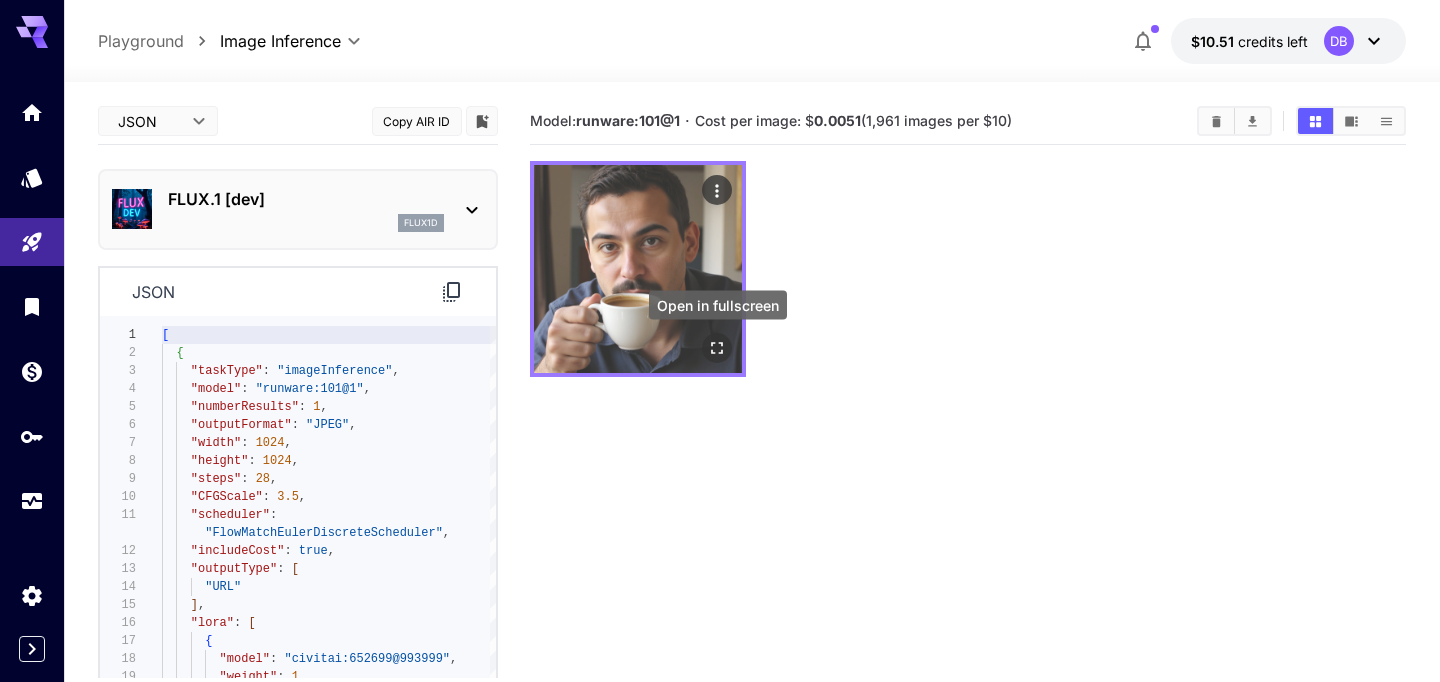 click 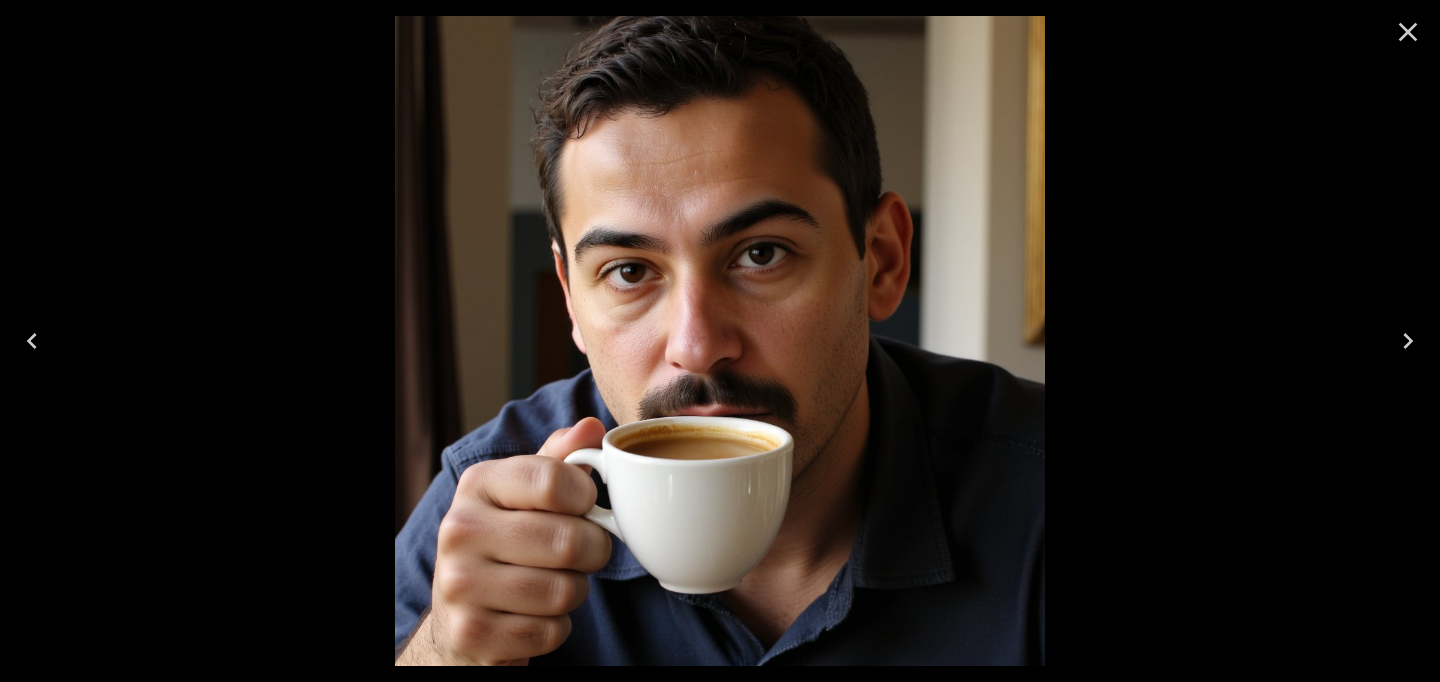 click 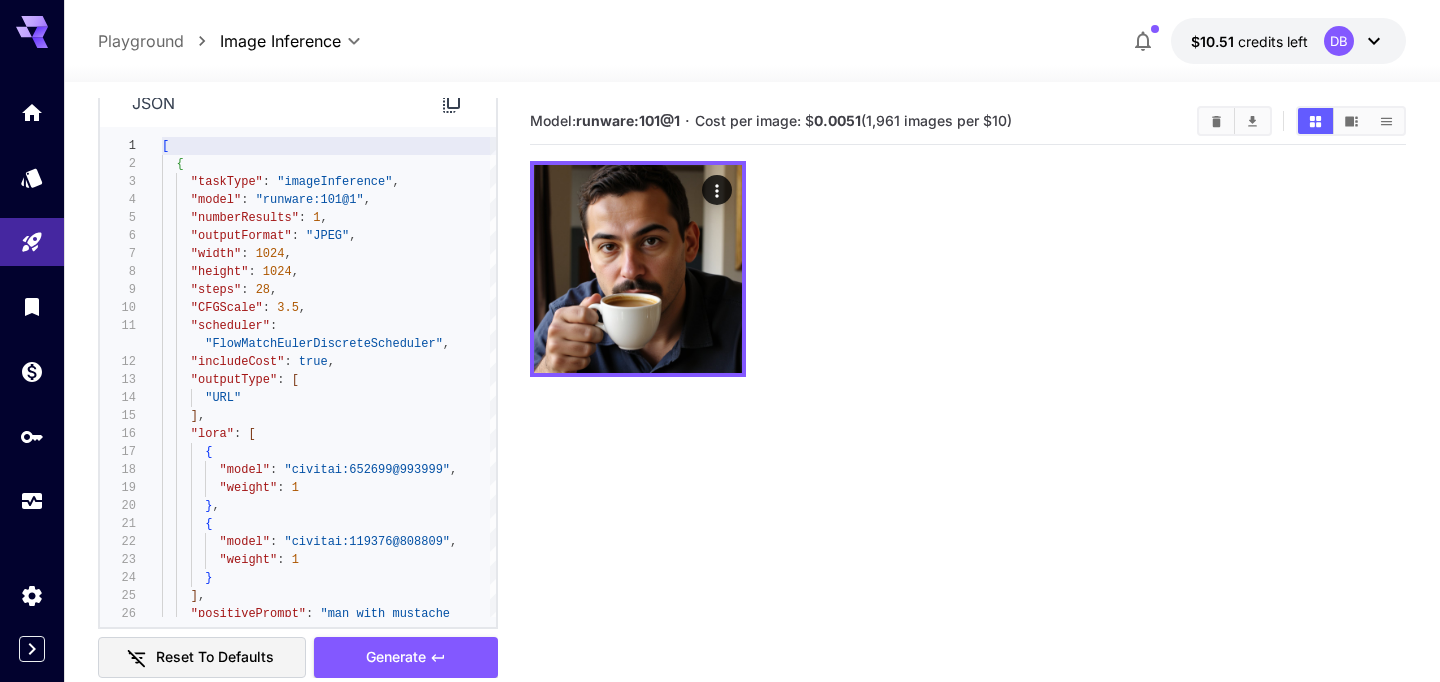 scroll, scrollTop: 0, scrollLeft: 0, axis: both 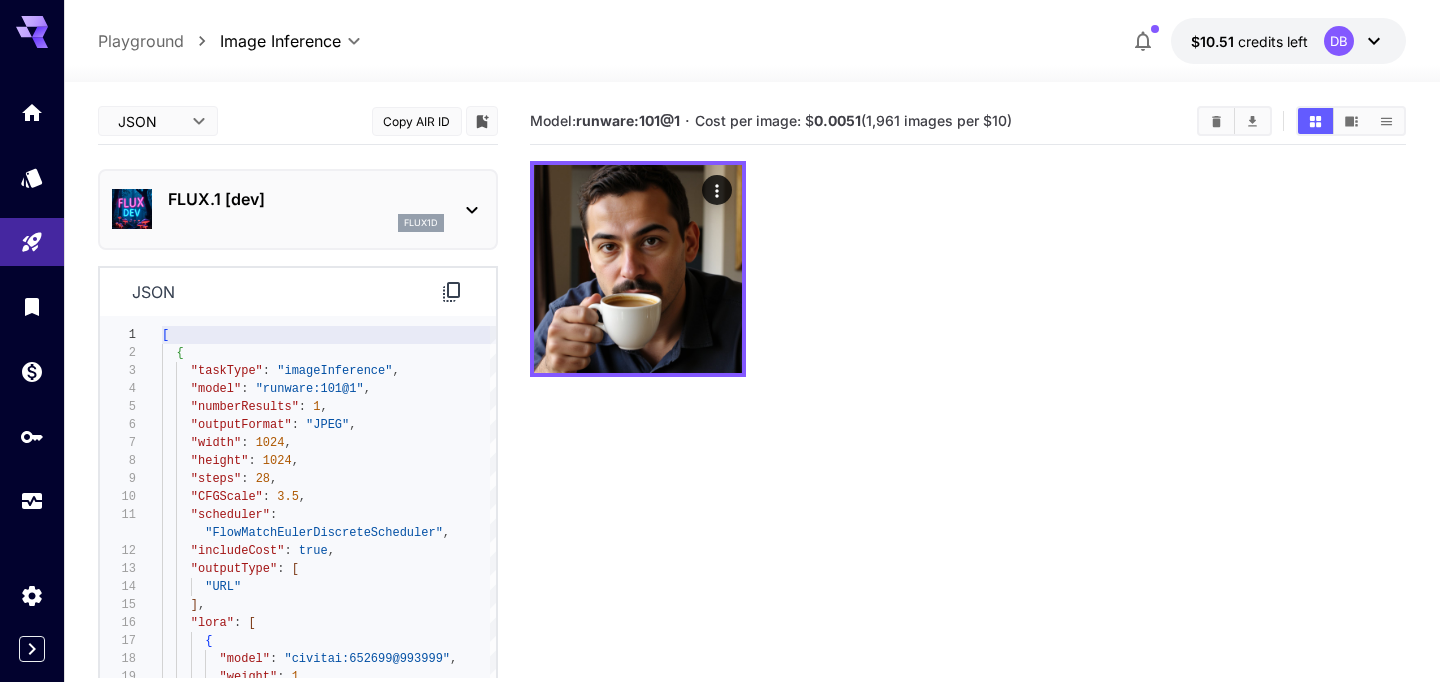 click on "FLUX.1 [dev] flux1d" at bounding box center (298, 209) 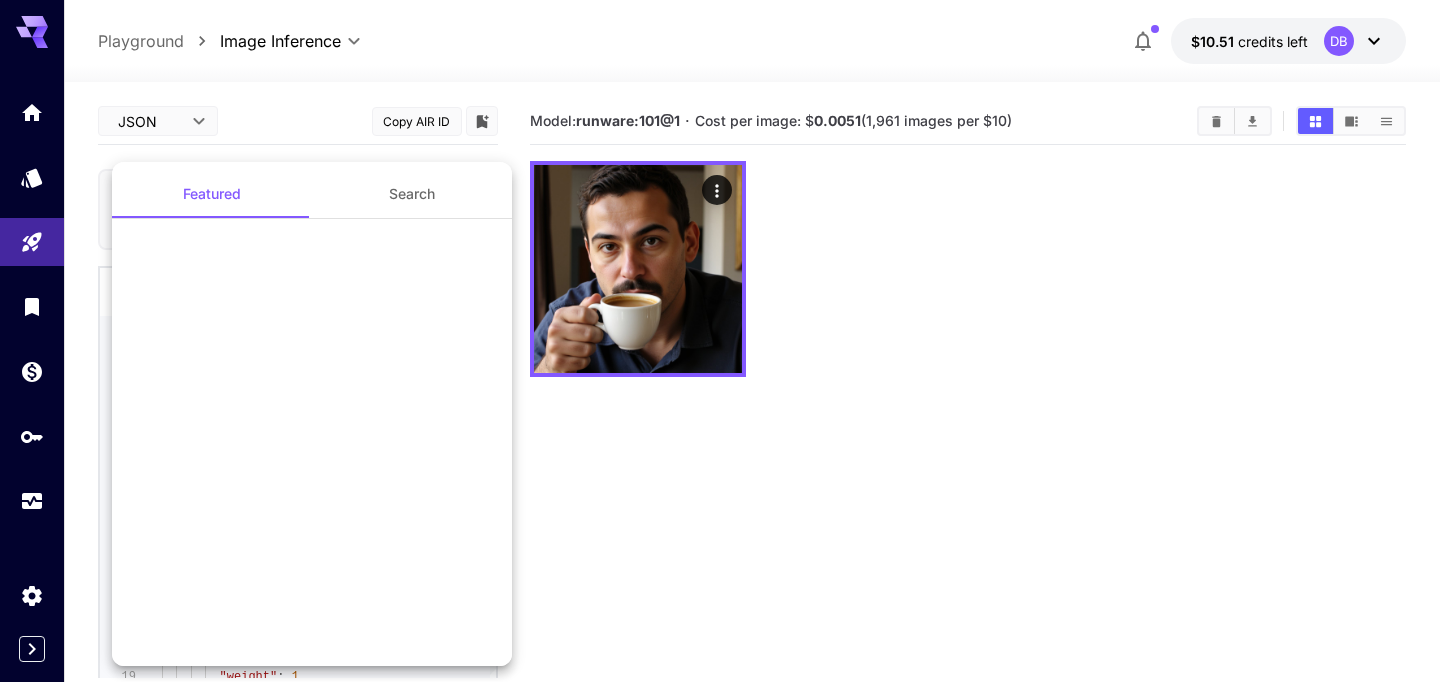 click at bounding box center [720, 341] 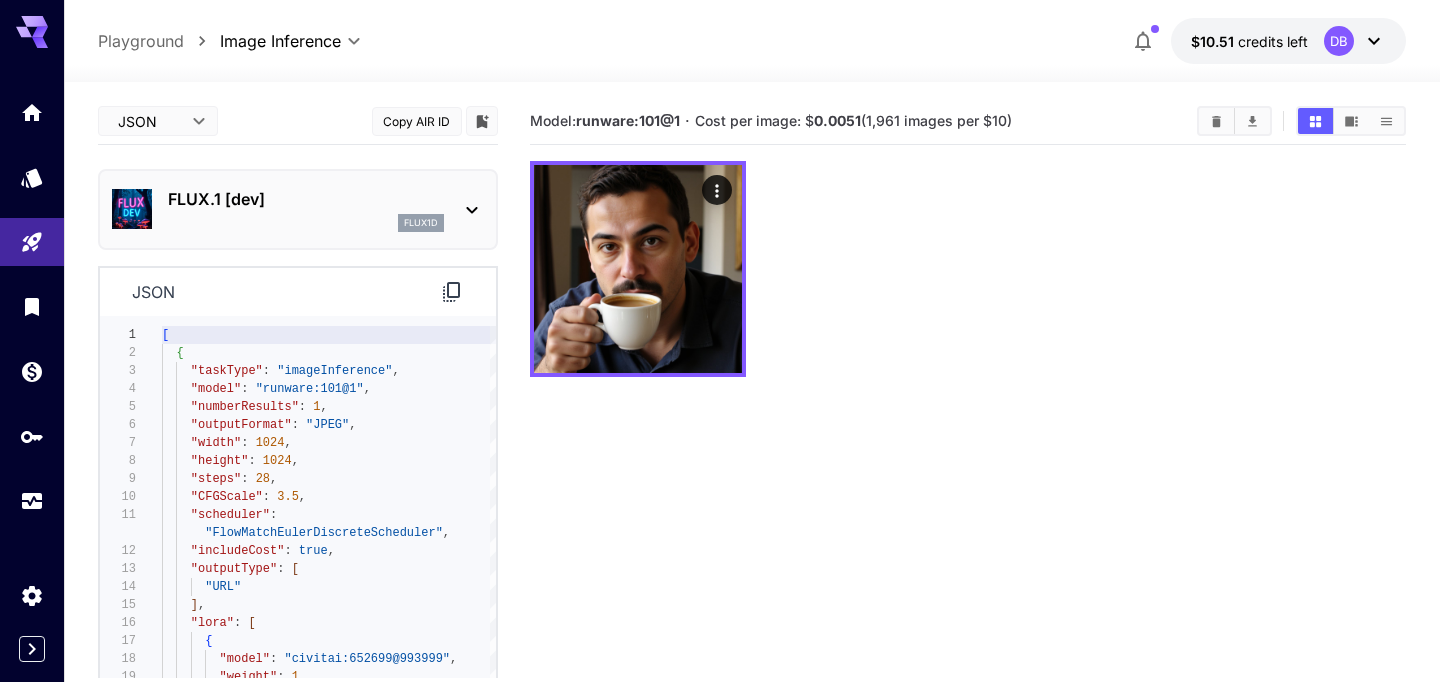 click on "Featured Search FLUX.1 [dev] FLUX.1 D FLUX.1 Krea [dev] FLUX.1 D SeedEdit 3.0 seed_edit_3_0" at bounding box center (200, 300) 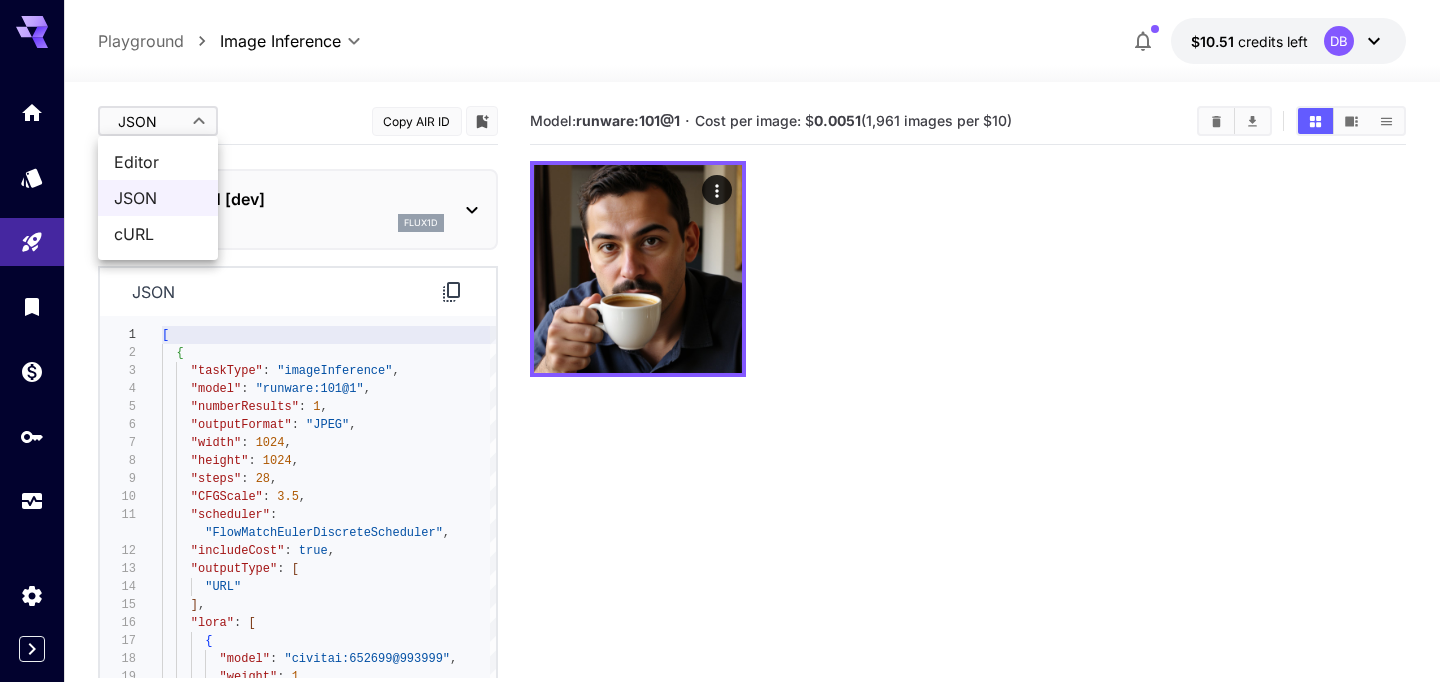click on "**********" at bounding box center (720, 420) 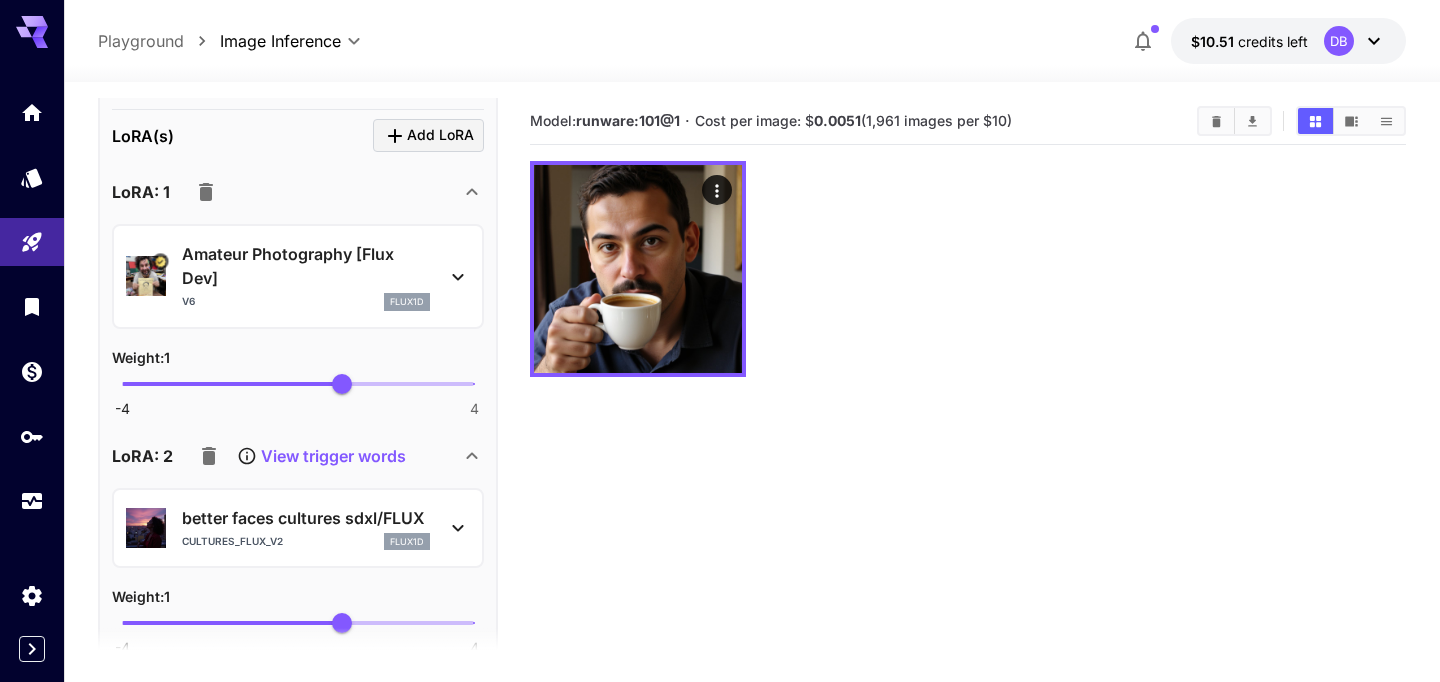 scroll, scrollTop: 870, scrollLeft: 0, axis: vertical 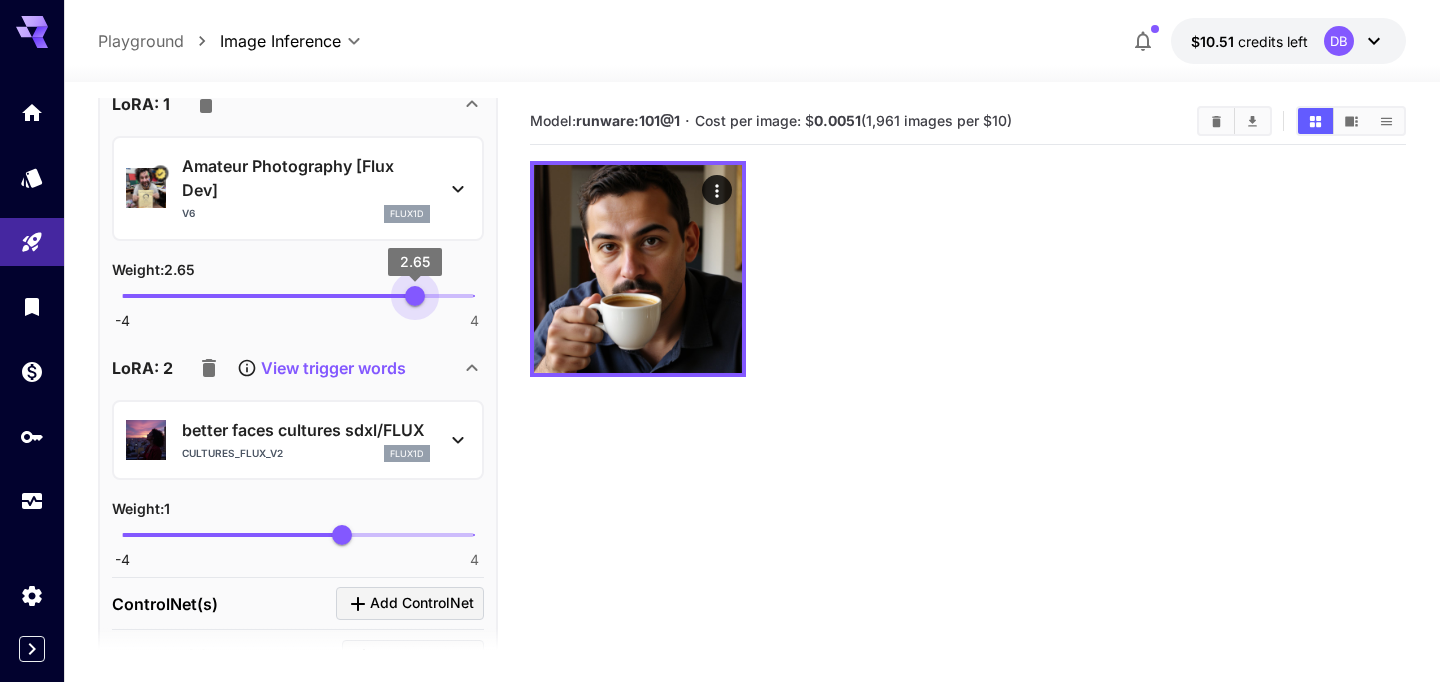 click on "-4 4 2.65" at bounding box center (298, 296) 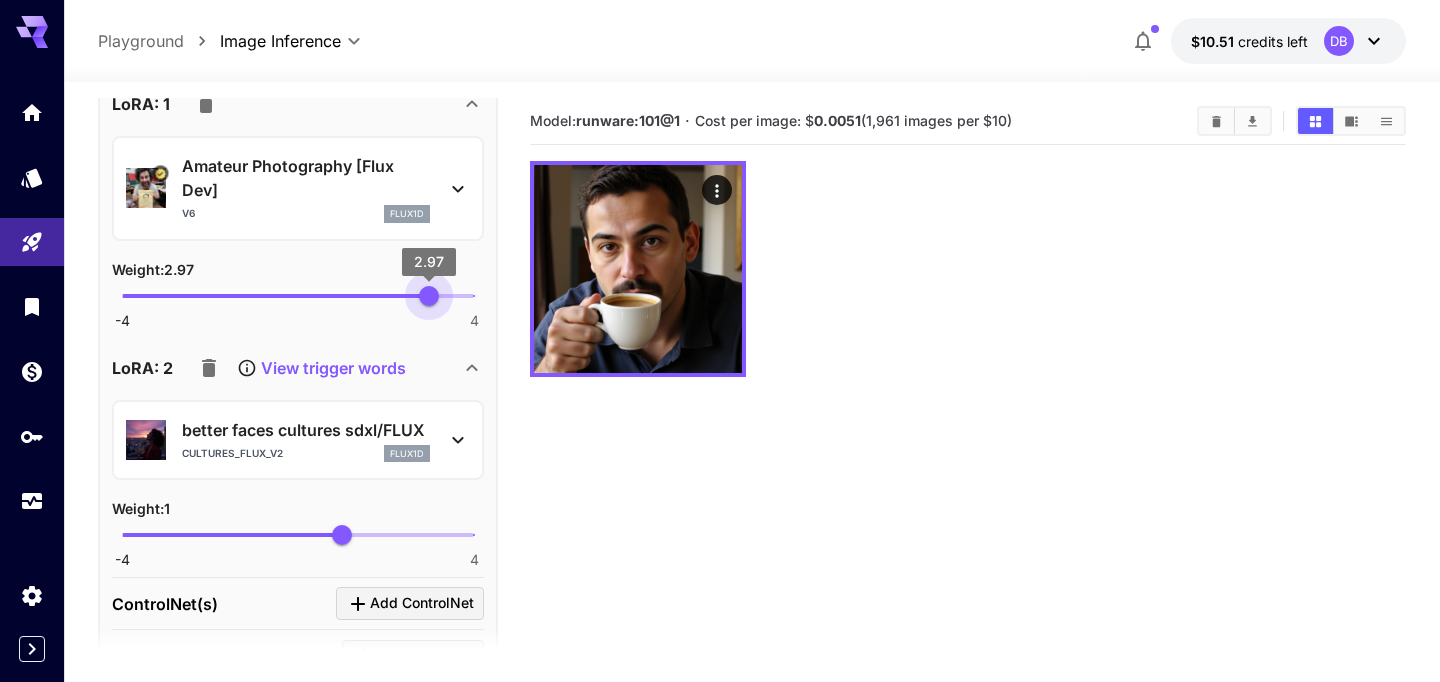 type on "***" 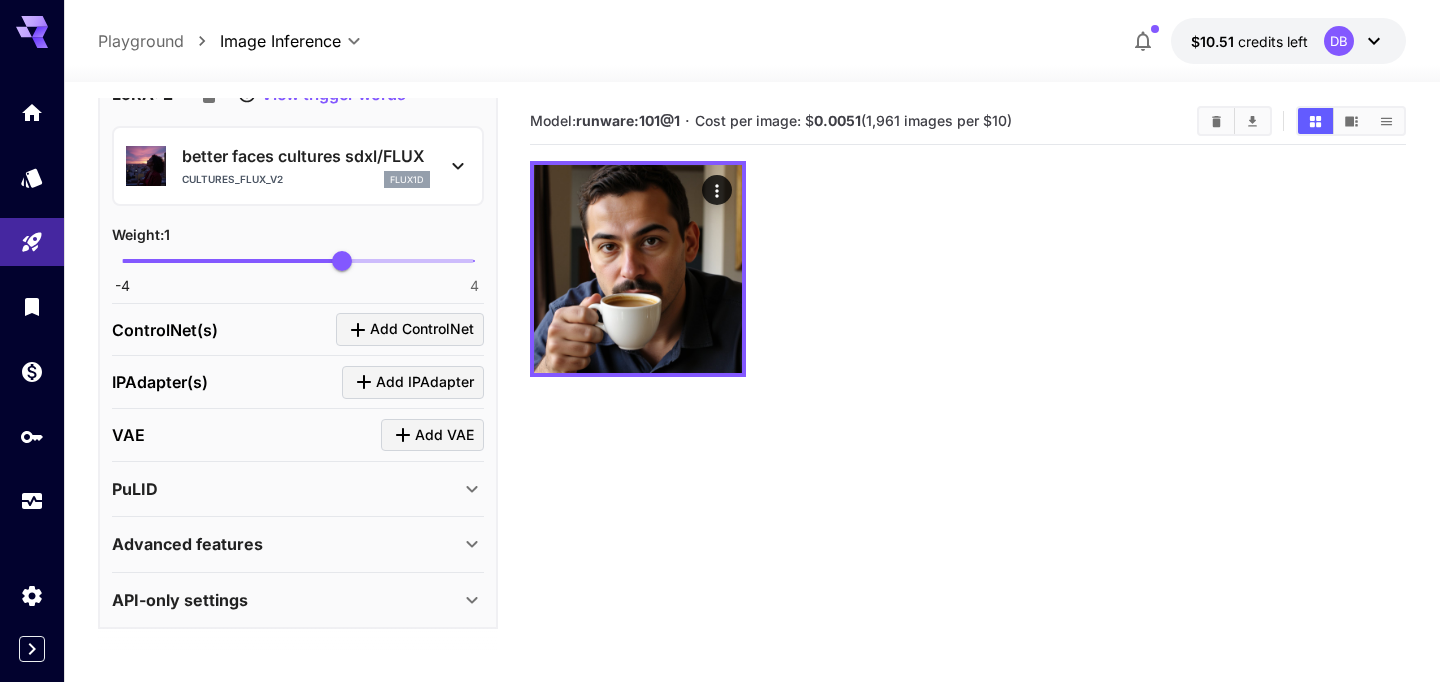 scroll, scrollTop: 0, scrollLeft: 0, axis: both 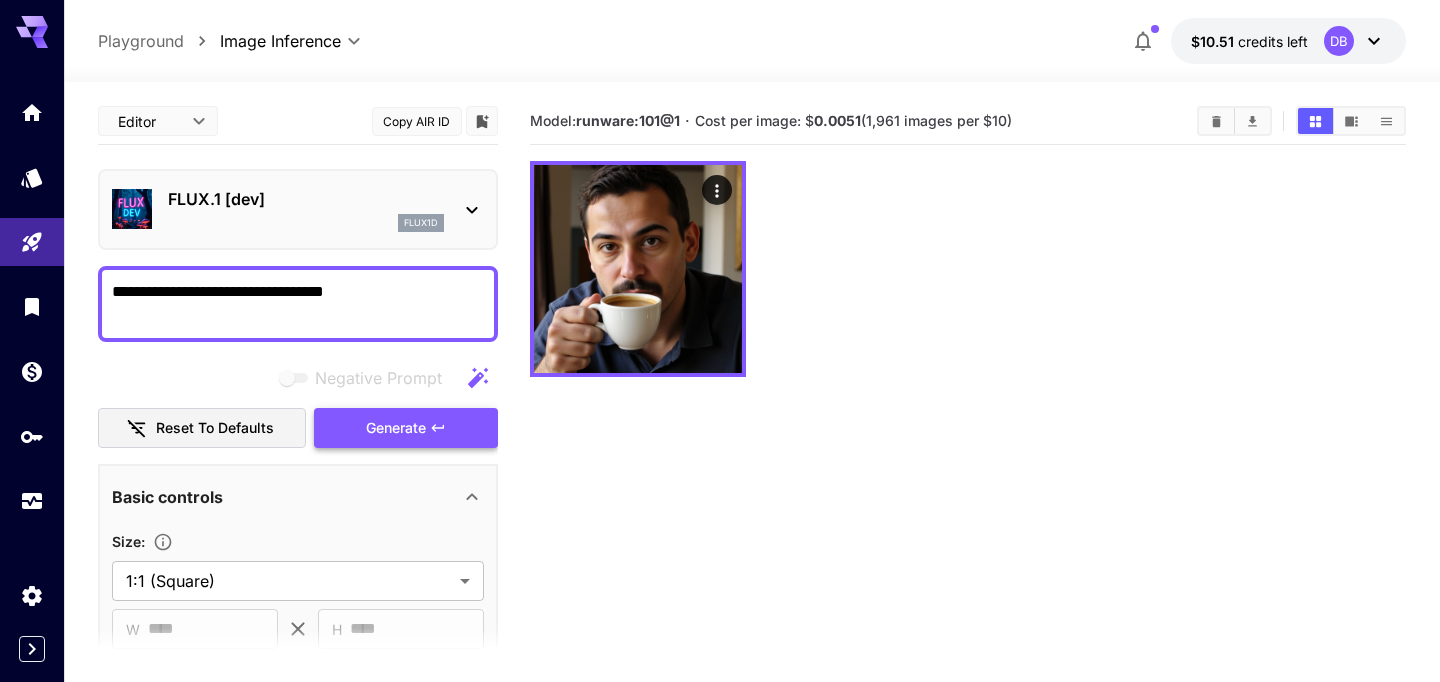click on "Generate" at bounding box center [396, 428] 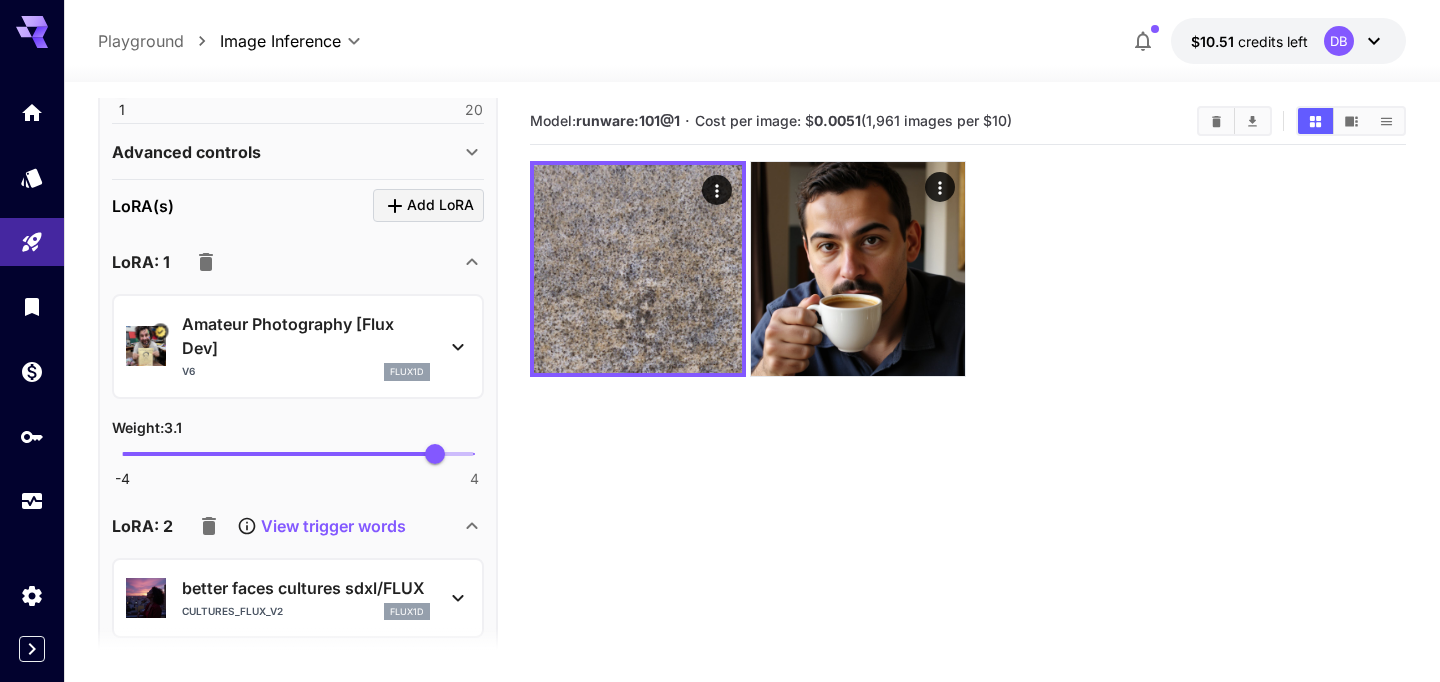 scroll, scrollTop: 733, scrollLeft: 0, axis: vertical 